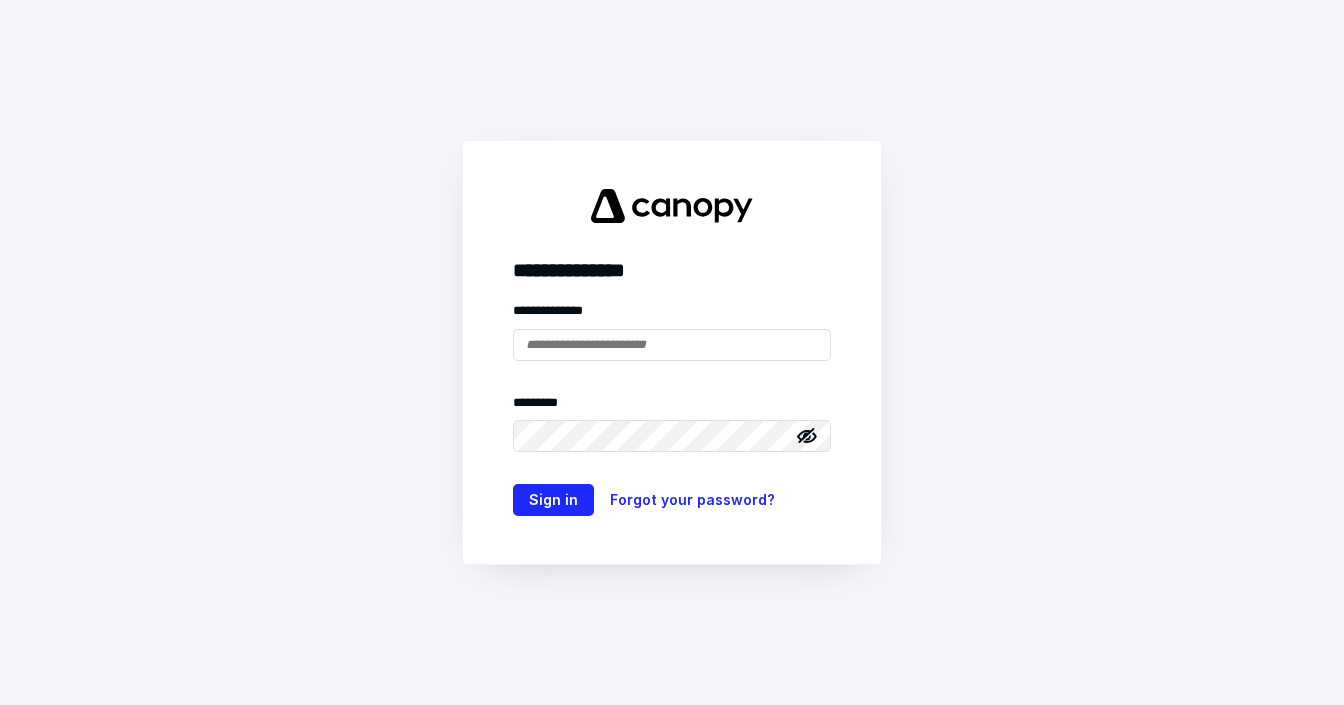 scroll, scrollTop: 0, scrollLeft: 0, axis: both 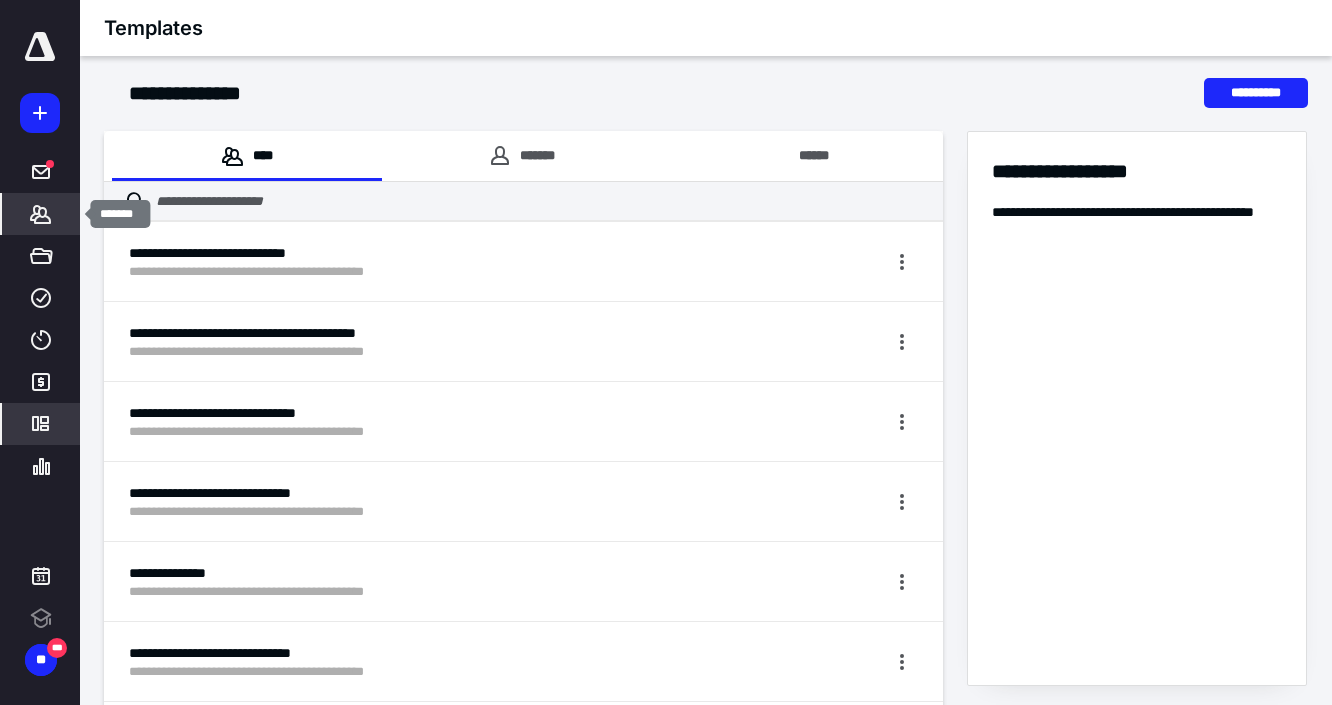 click on "*******" at bounding box center (41, 172) 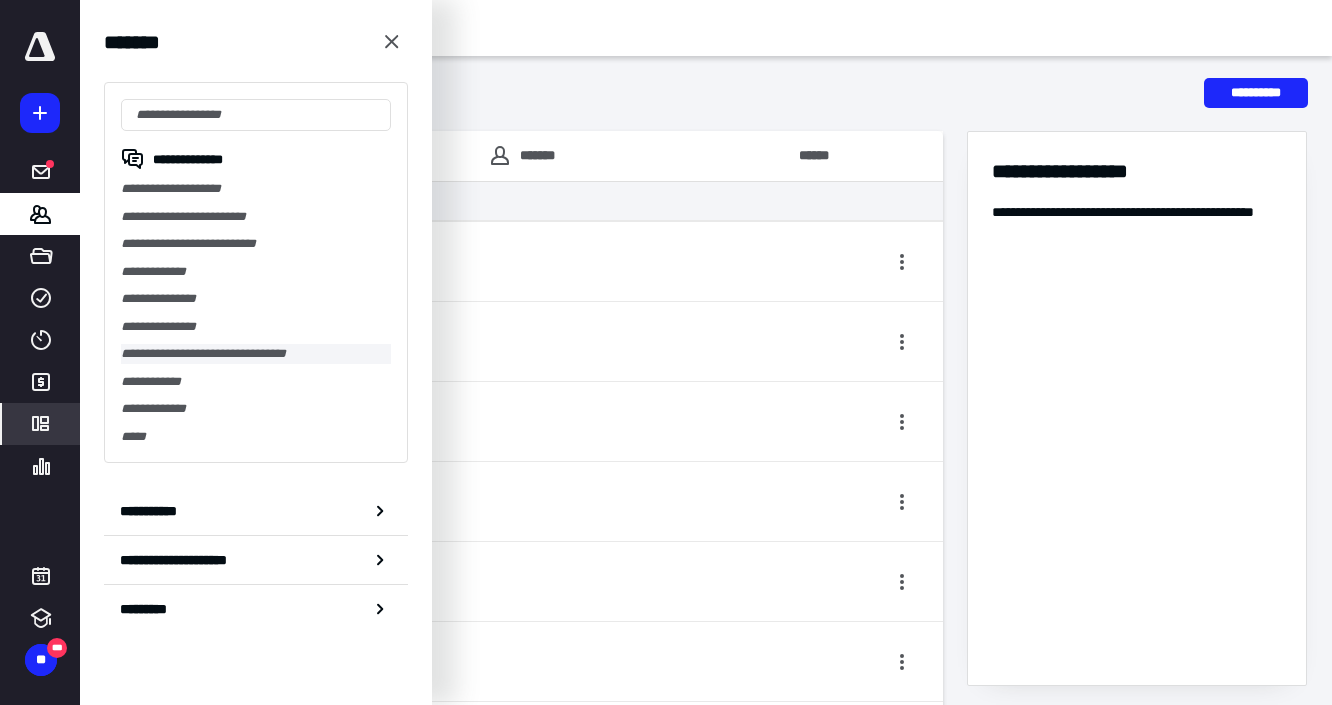 click on "**********" at bounding box center (256, 354) 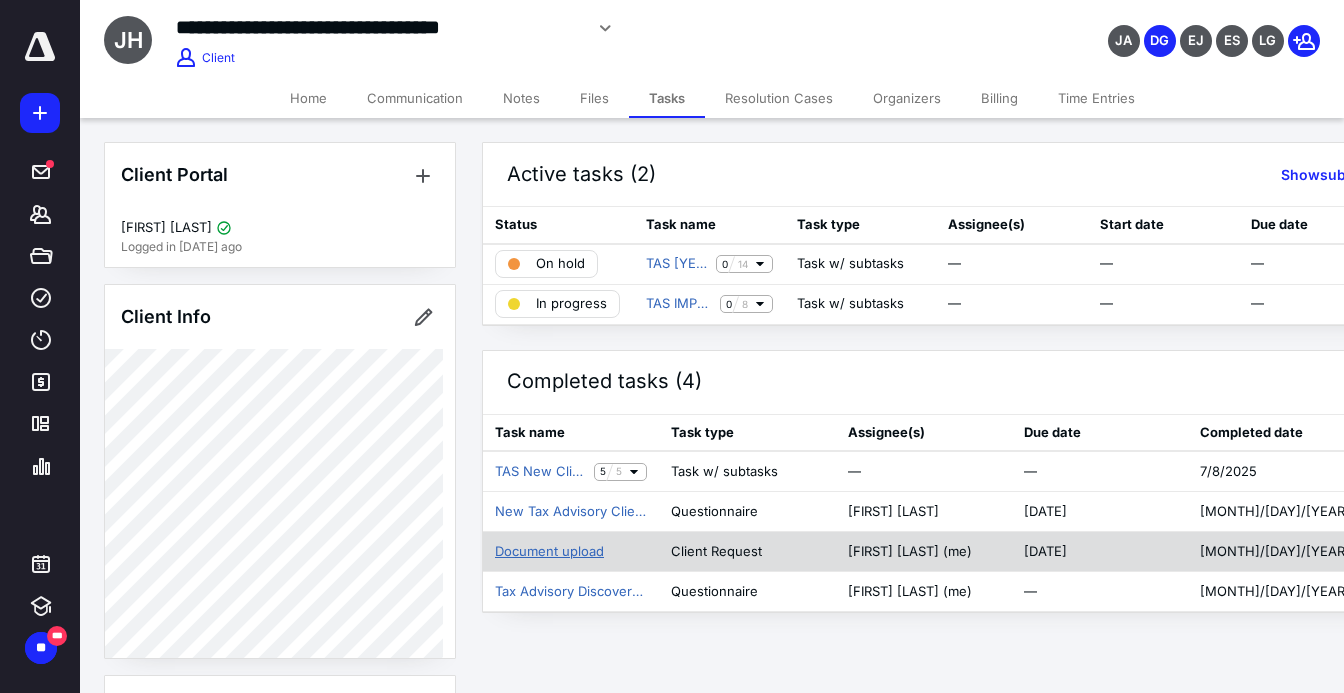 click on "Document upload" at bounding box center (549, 552) 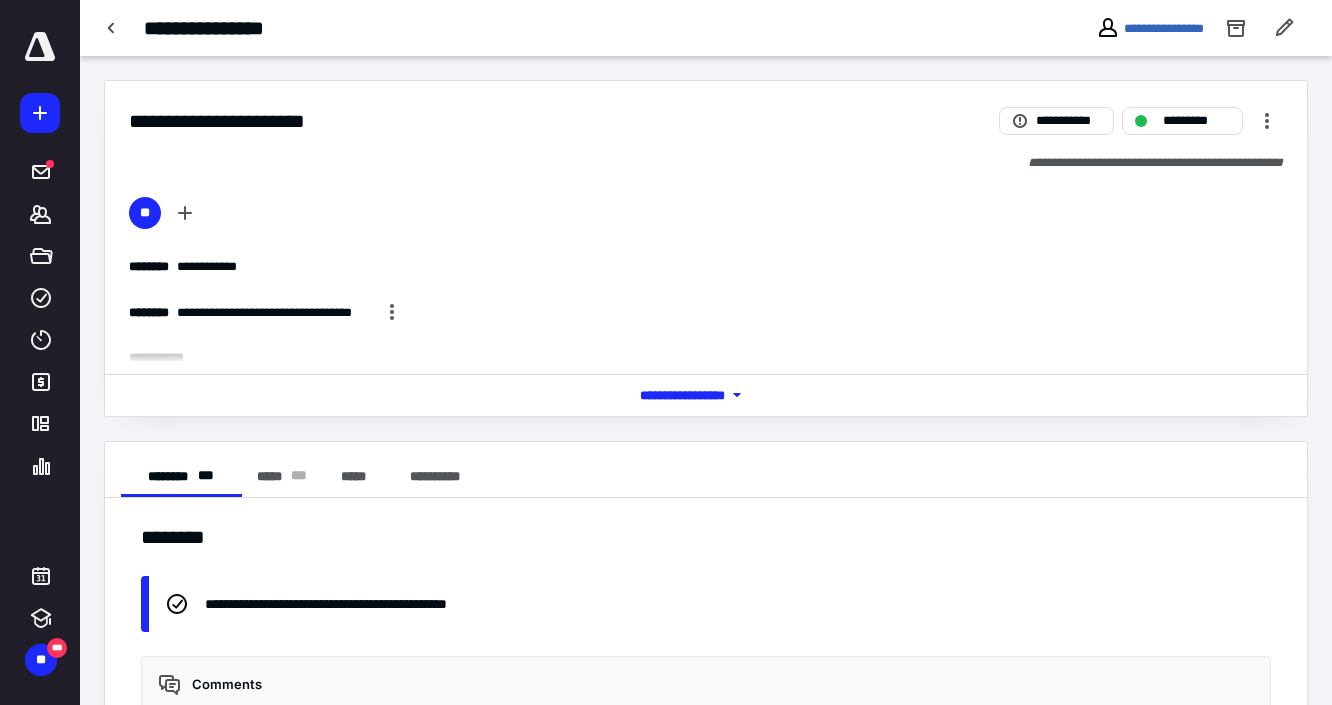 click at bounding box center (737, 395) 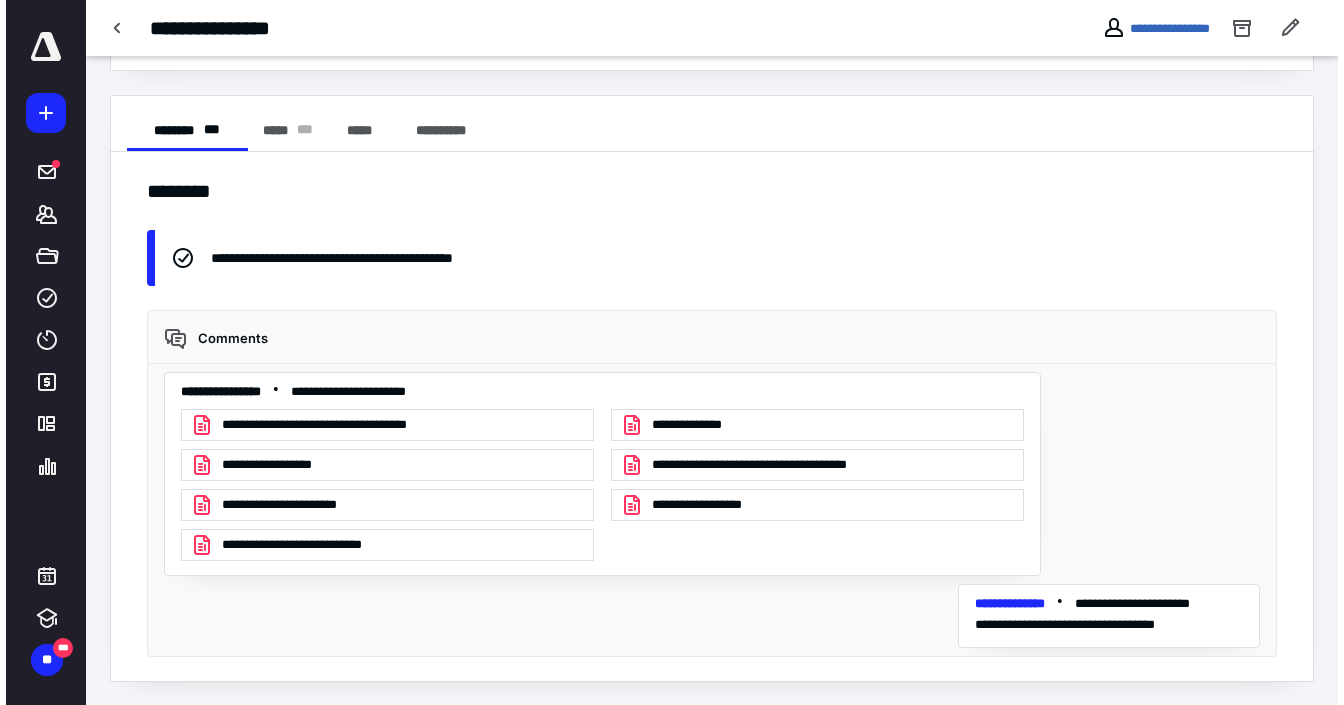 scroll, scrollTop: 0, scrollLeft: 0, axis: both 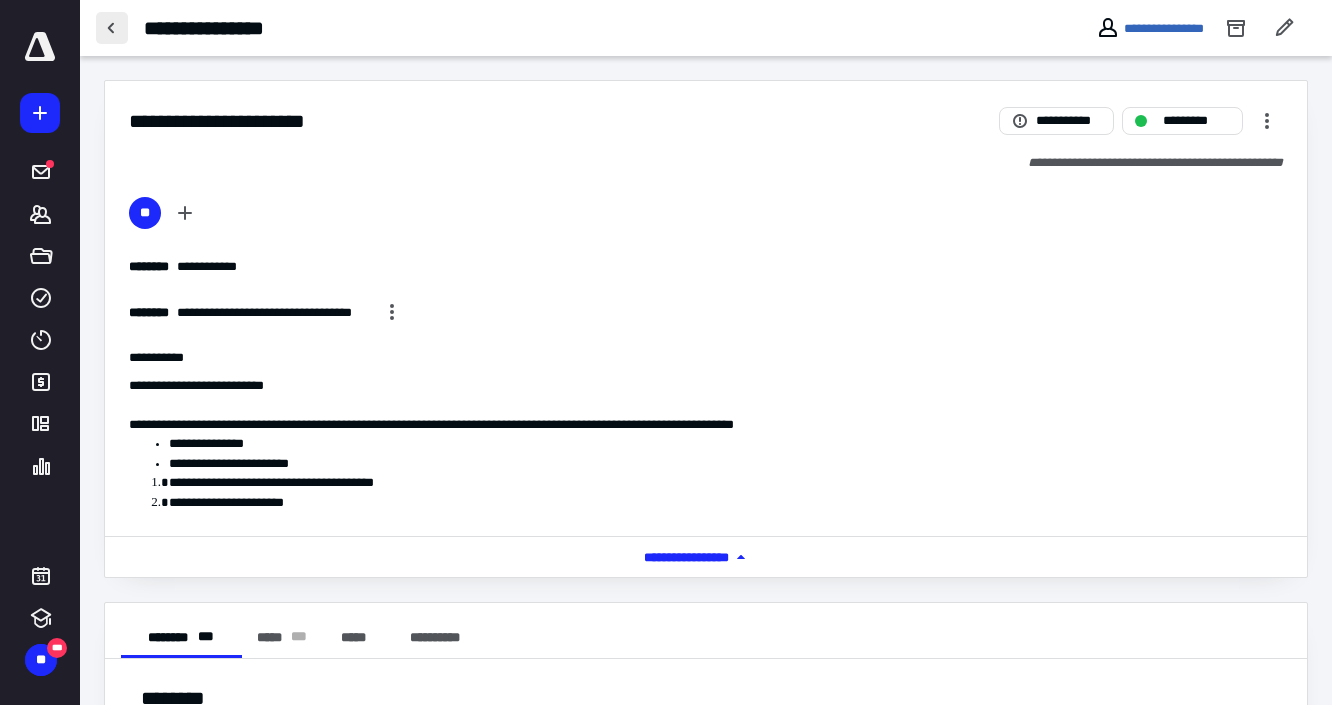 click at bounding box center [112, 28] 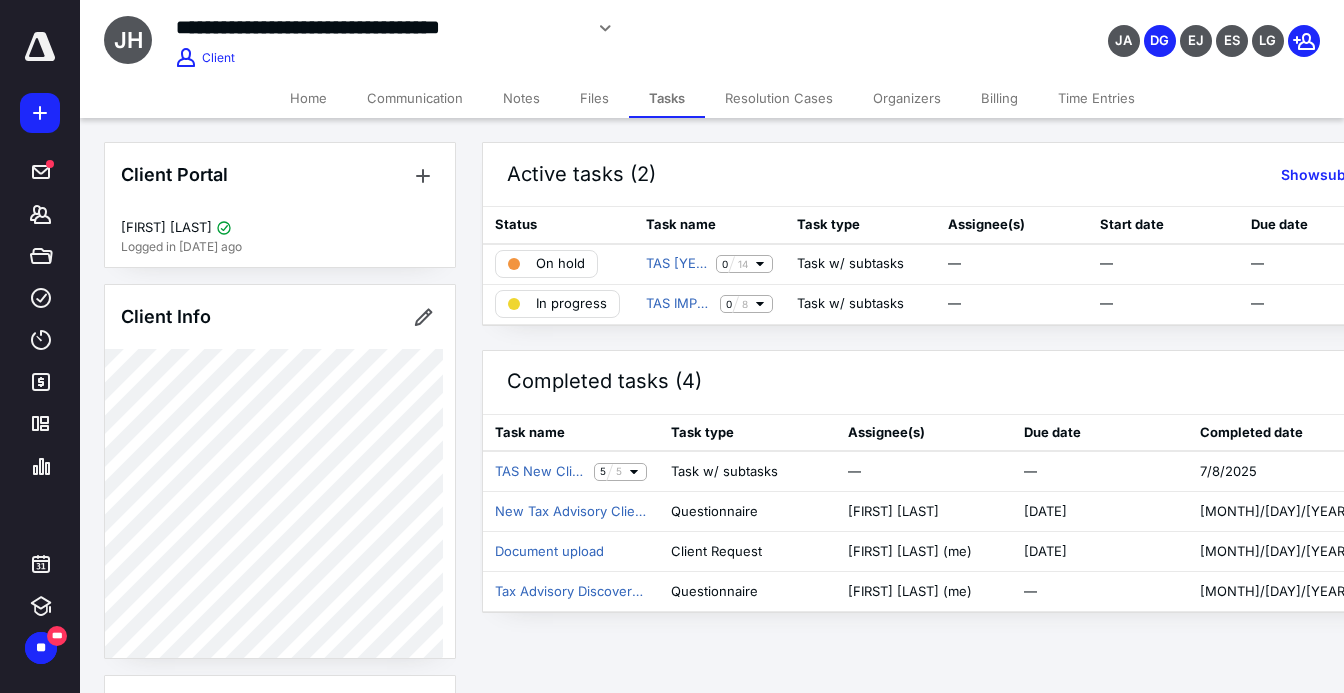 click at bounding box center (40, 113) 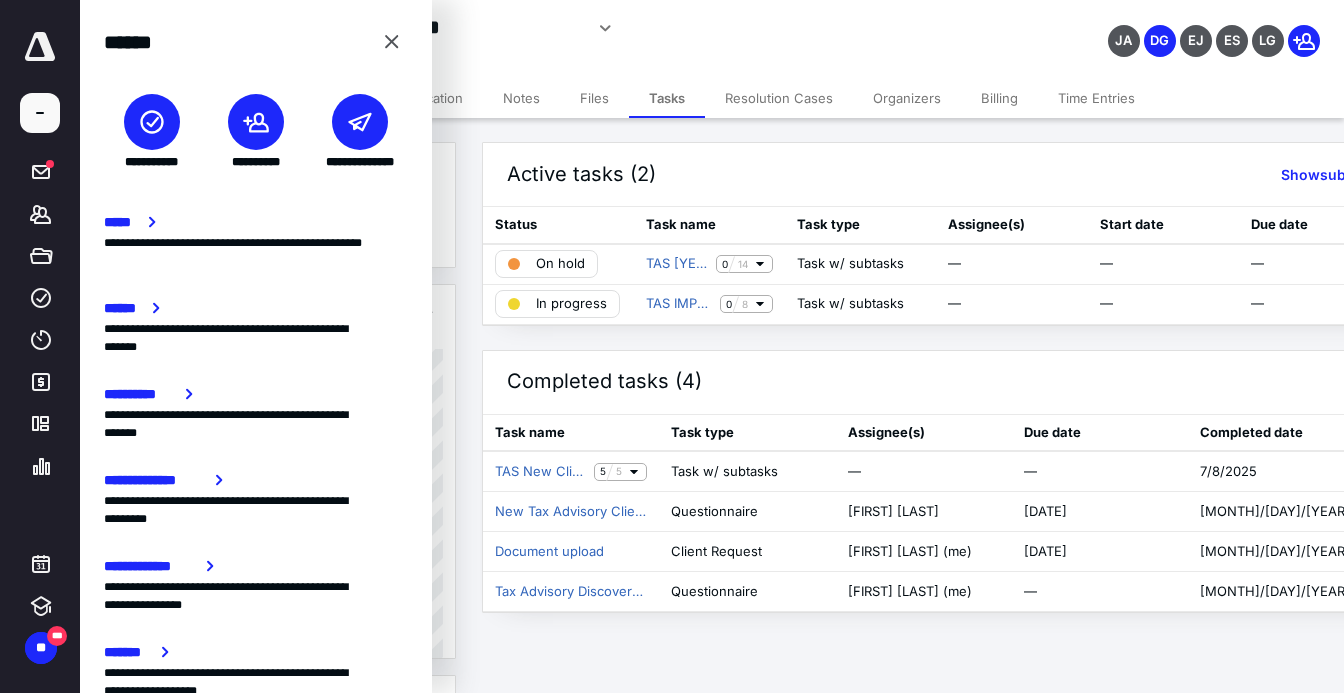 click on "**********" at bounding box center (360, 132) 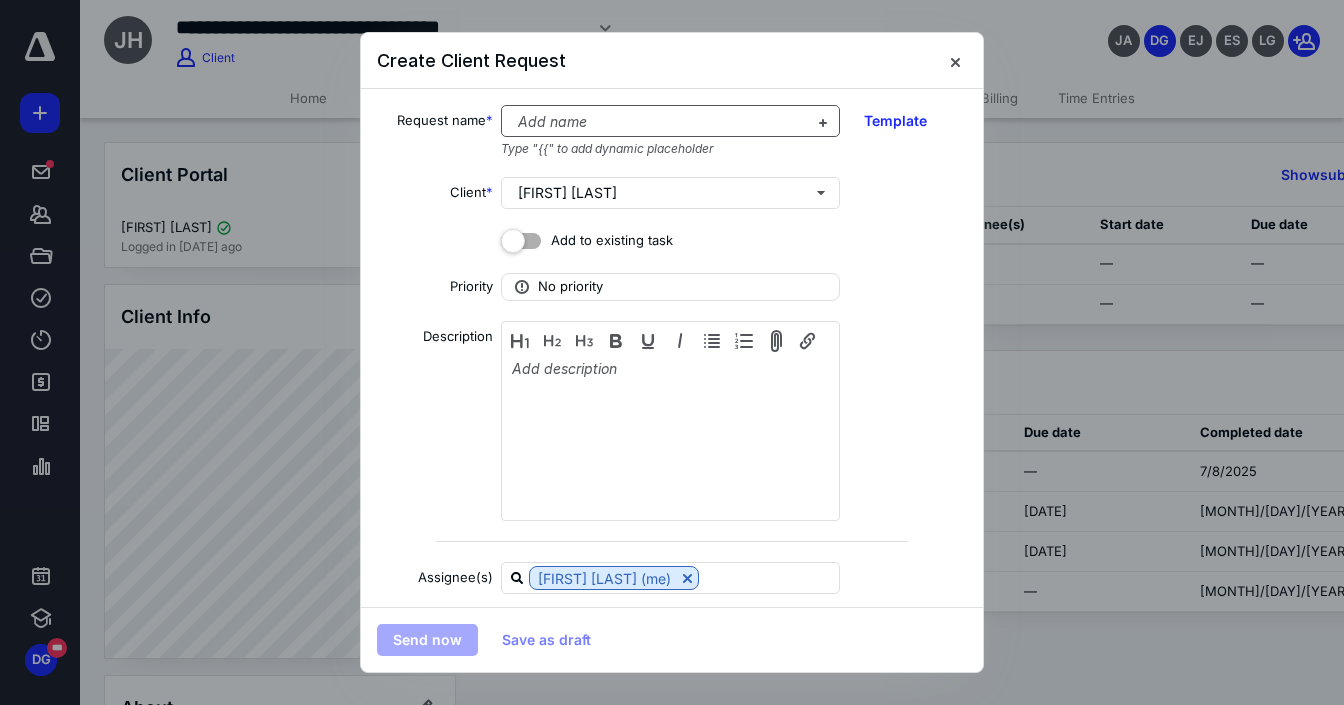 click at bounding box center (658, 122) 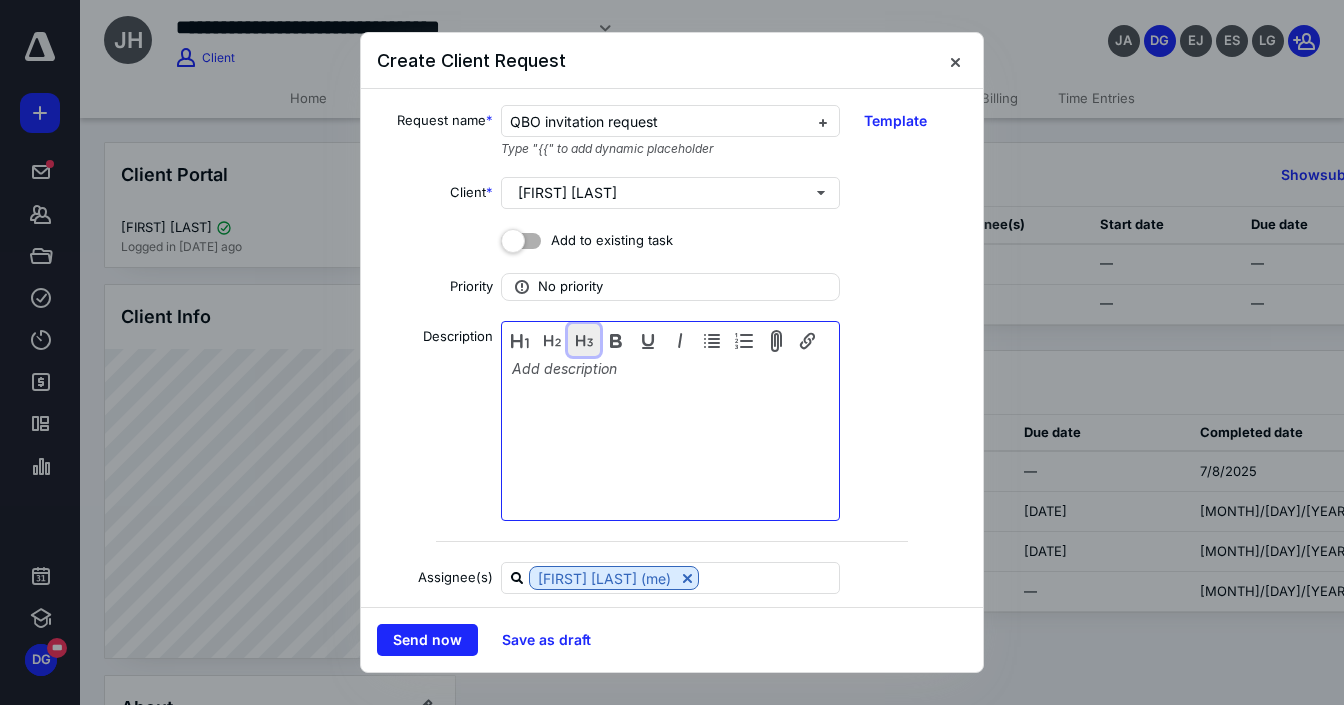 click at bounding box center [584, 340] 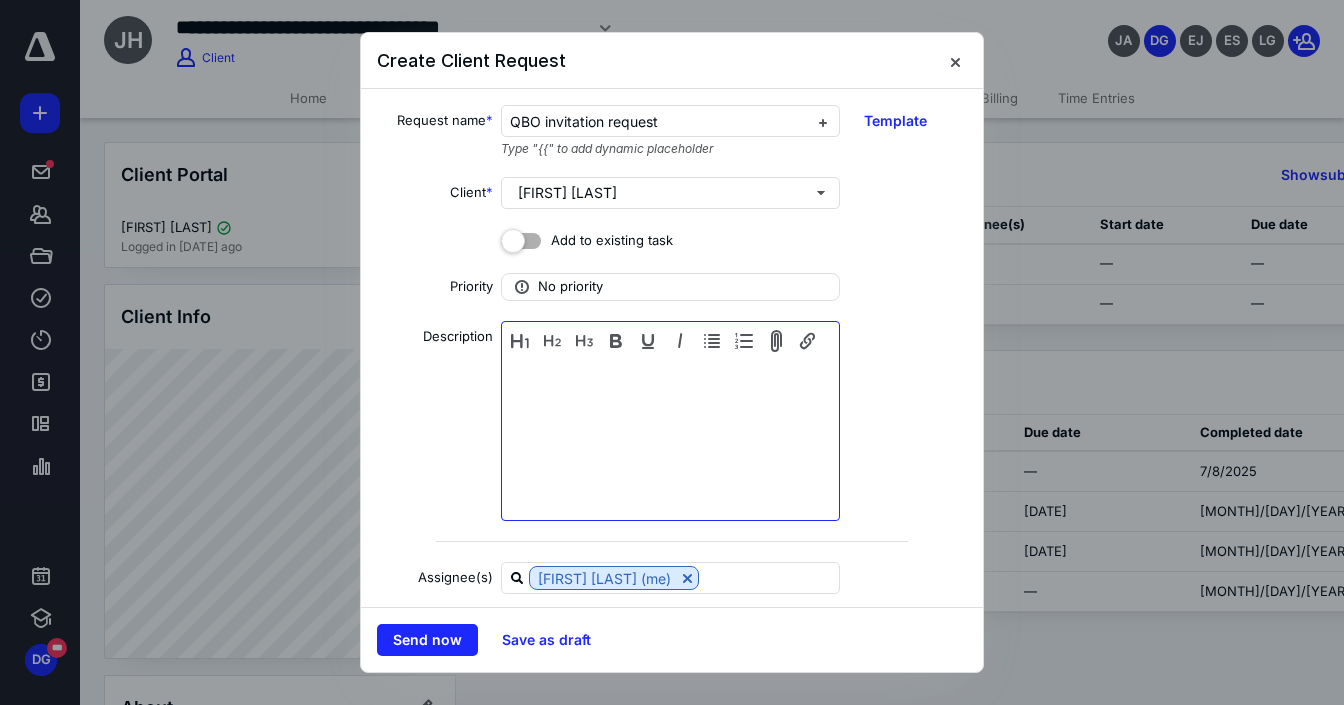 click at bounding box center (670, 423) 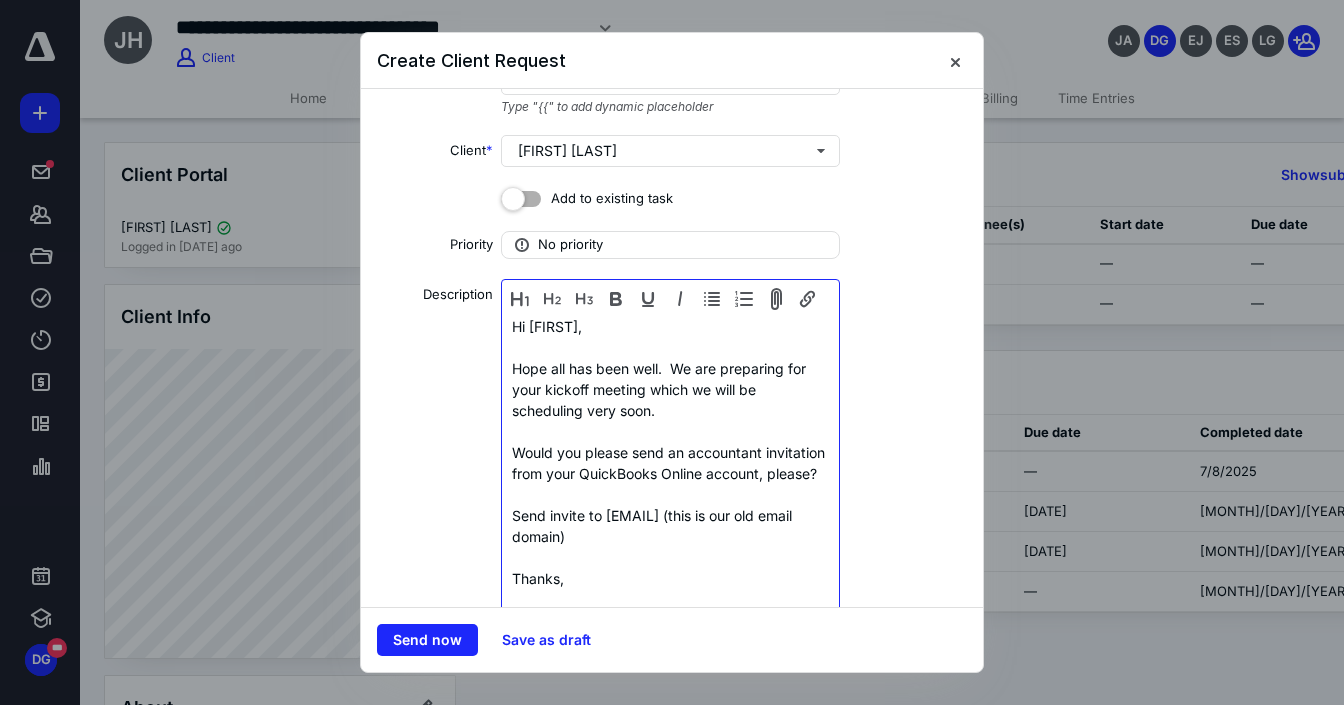 scroll, scrollTop: 63, scrollLeft: 0, axis: vertical 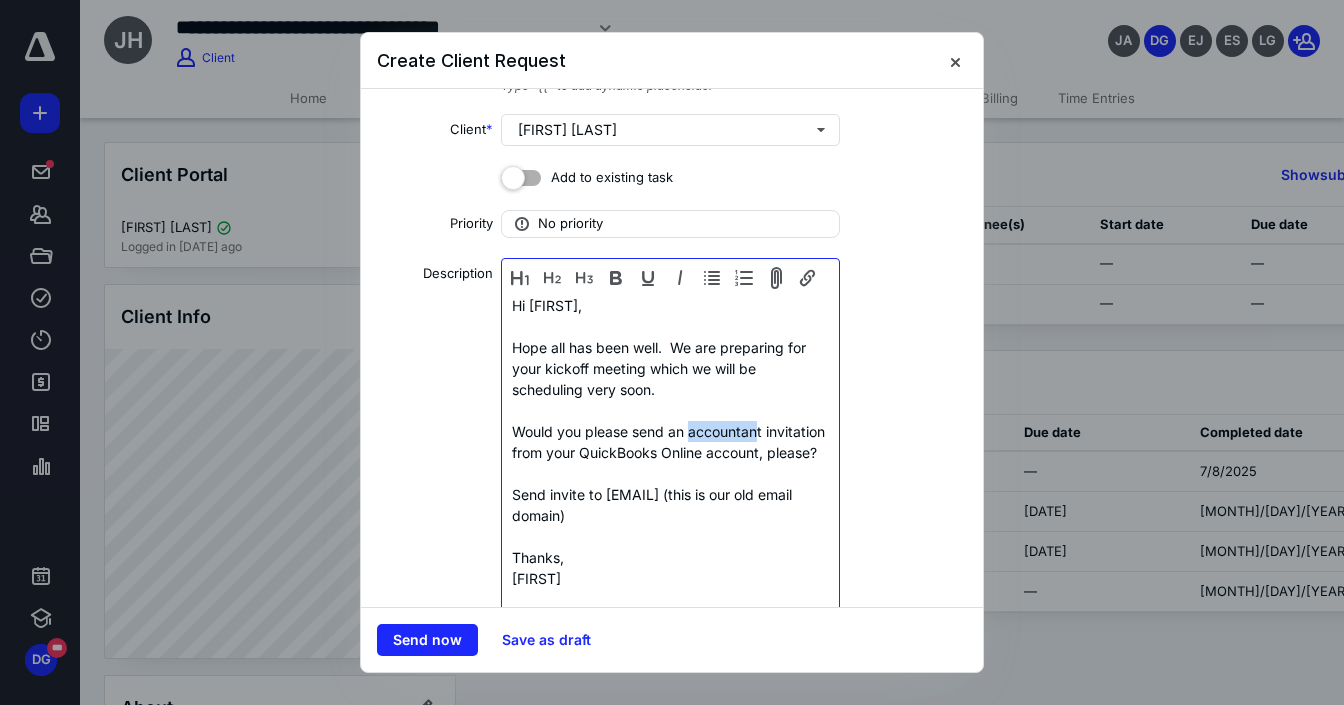 drag, startPoint x: 688, startPoint y: 435, endPoint x: 757, endPoint y: 438, distance: 69.065186 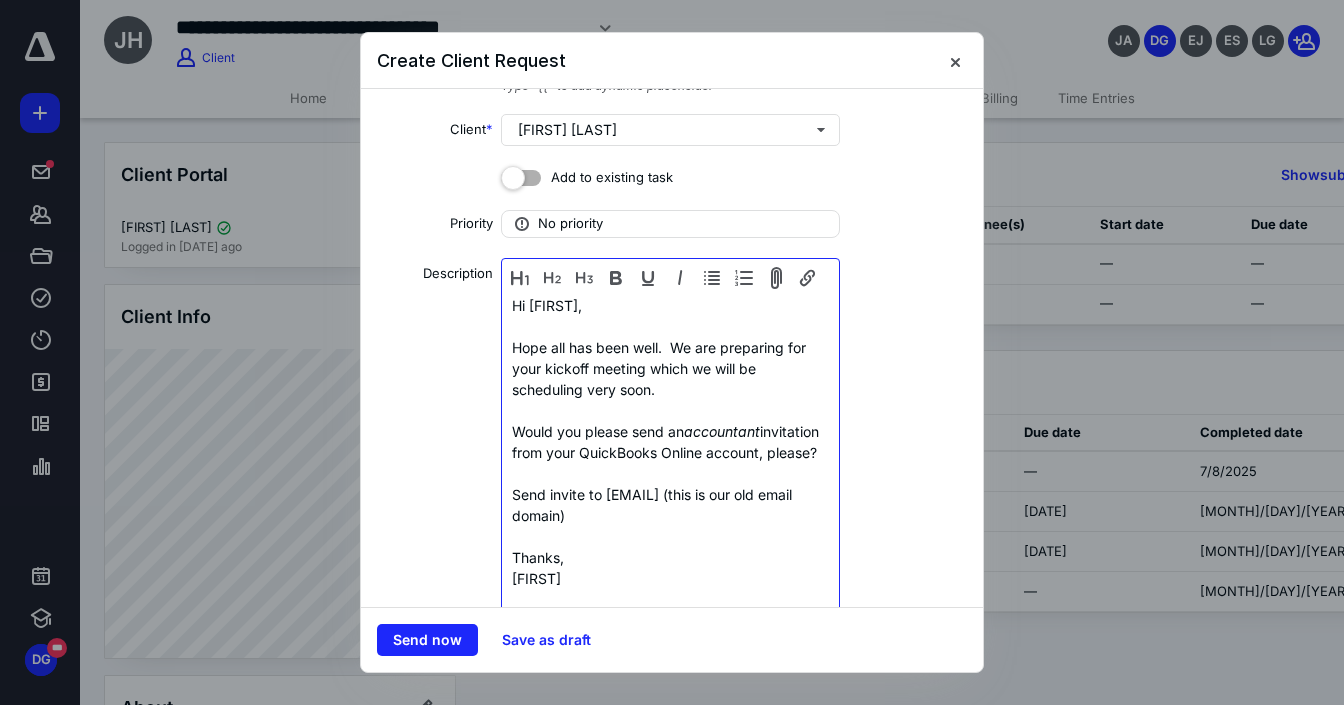 click on "Send invite to our QuickBooks Online account, please? Send invite to [EMAIL] (this is our old email domain) Thanks," at bounding box center [670, 452] 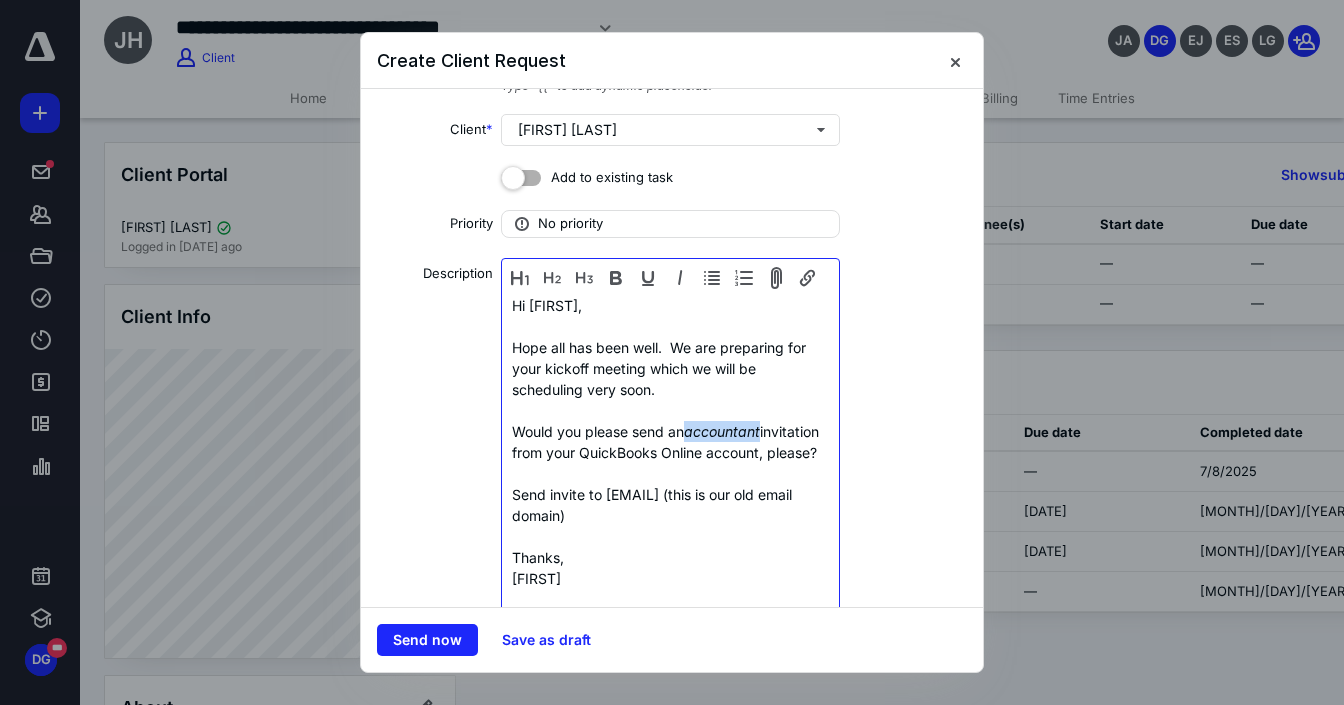 drag, startPoint x: 686, startPoint y: 428, endPoint x: 765, endPoint y: 433, distance: 79.15807 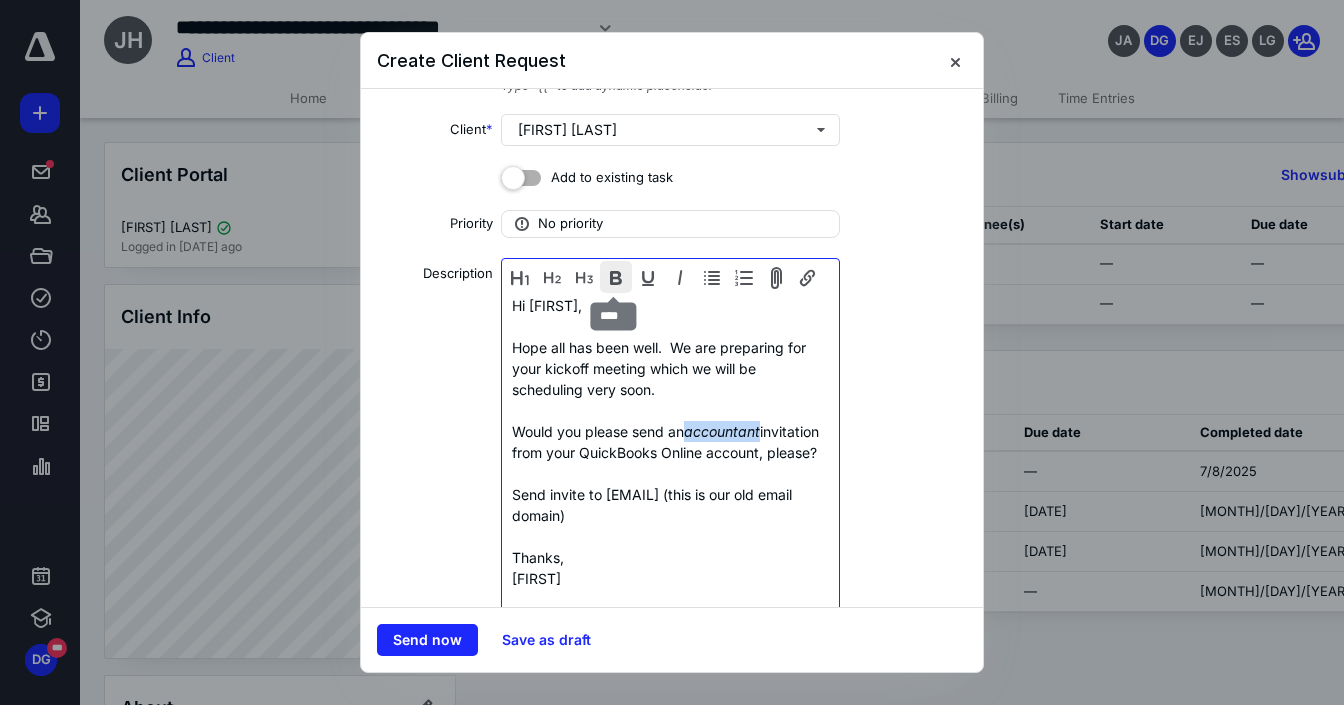 click at bounding box center (616, 277) 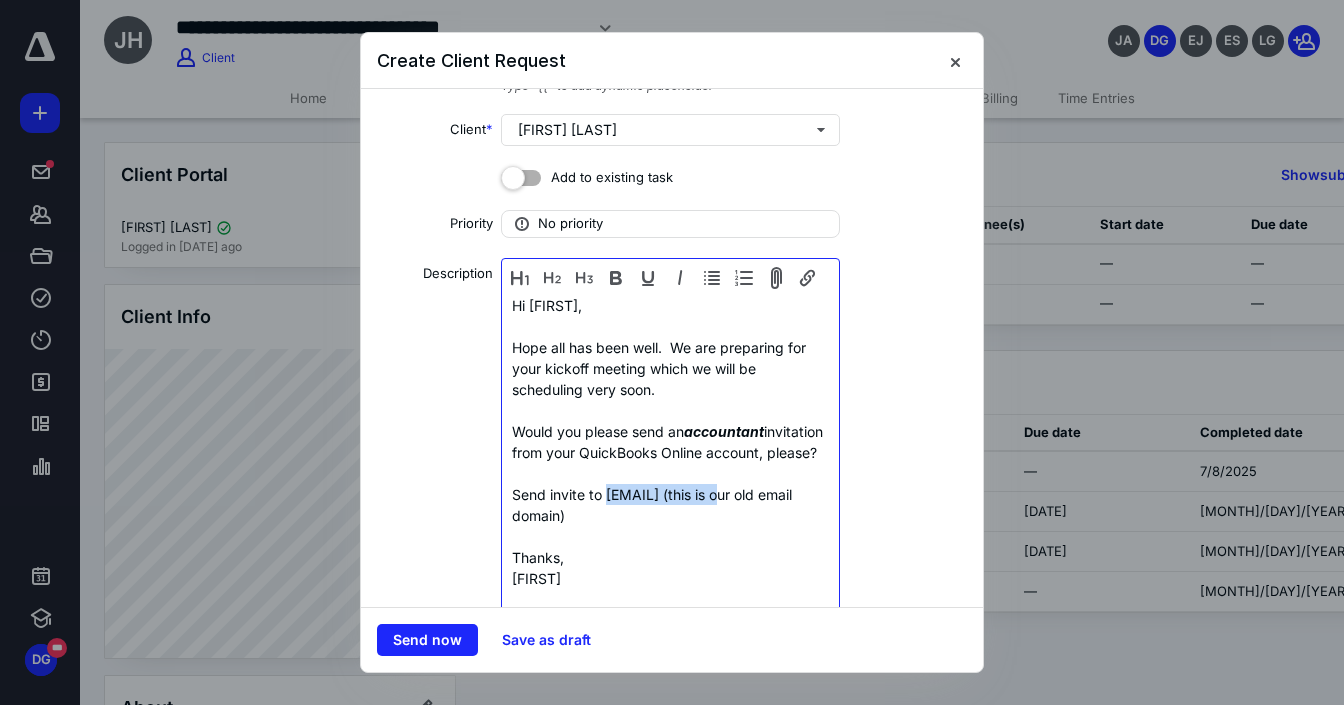drag, startPoint x: 601, startPoint y: 515, endPoint x: 735, endPoint y: 512, distance: 134.03358 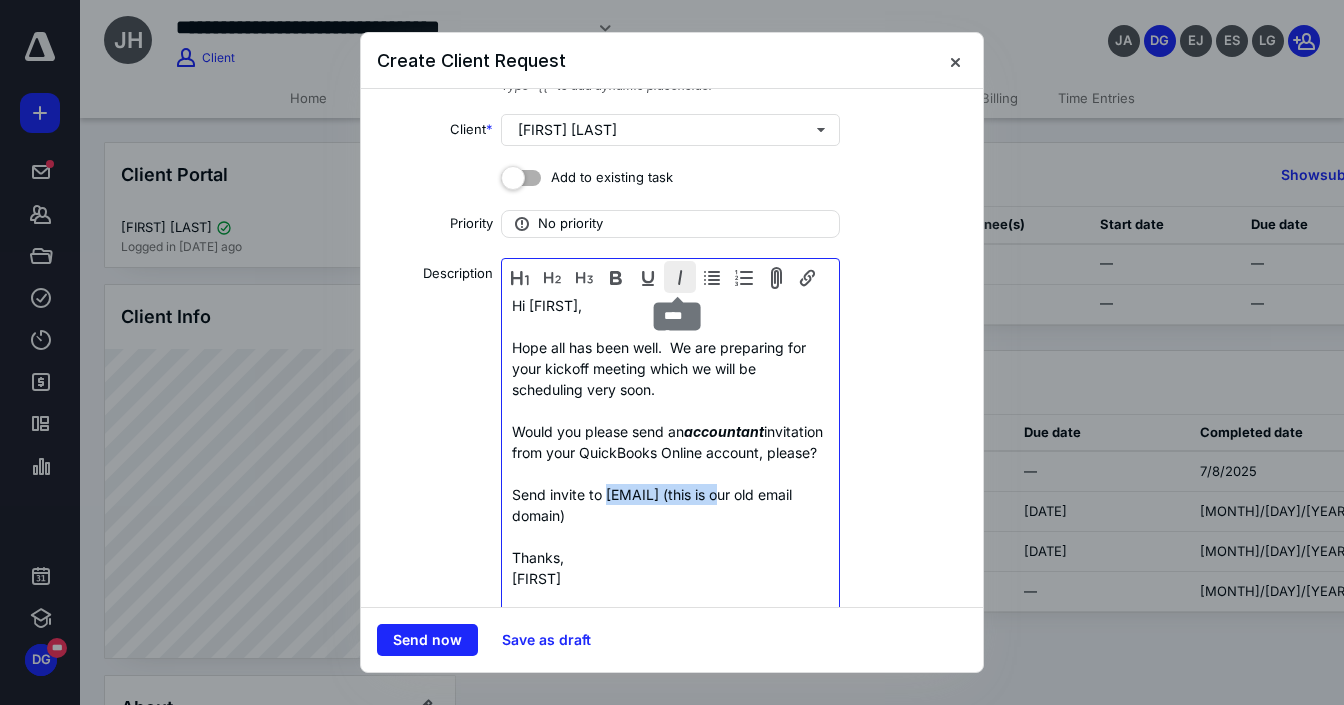 click at bounding box center (680, 277) 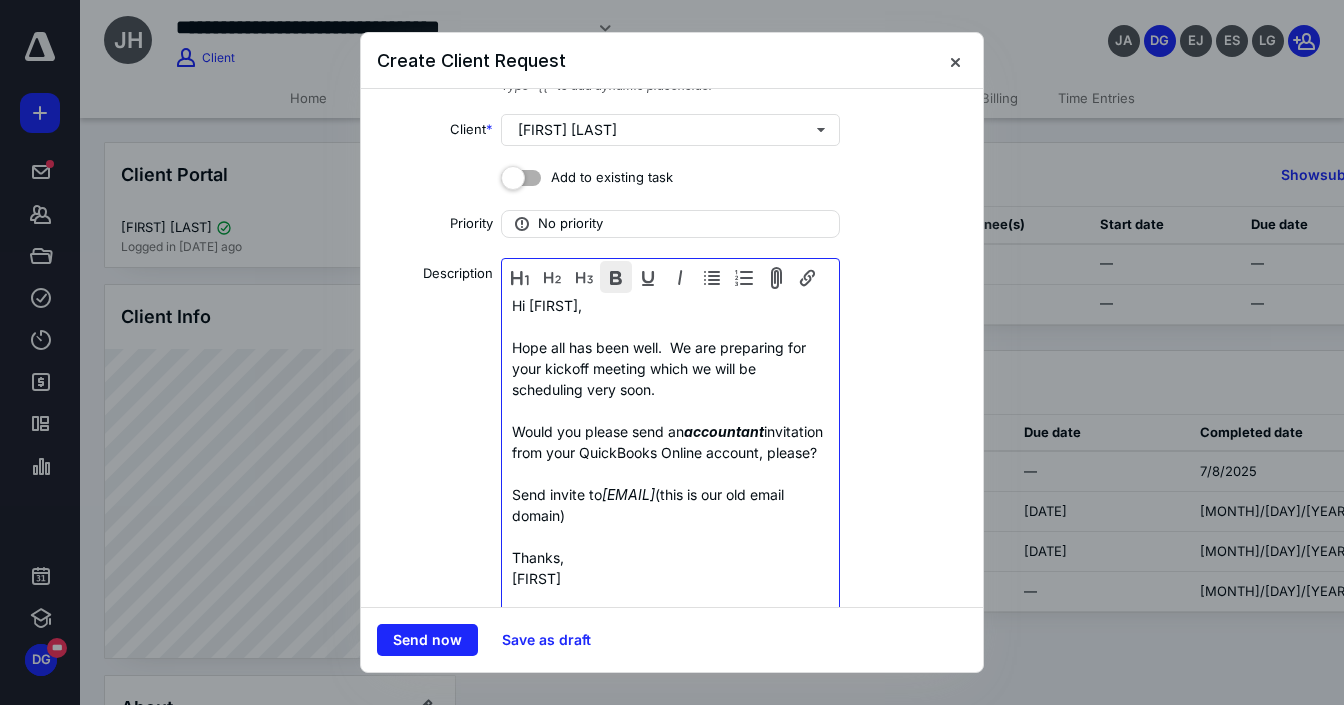 click at bounding box center (616, 277) 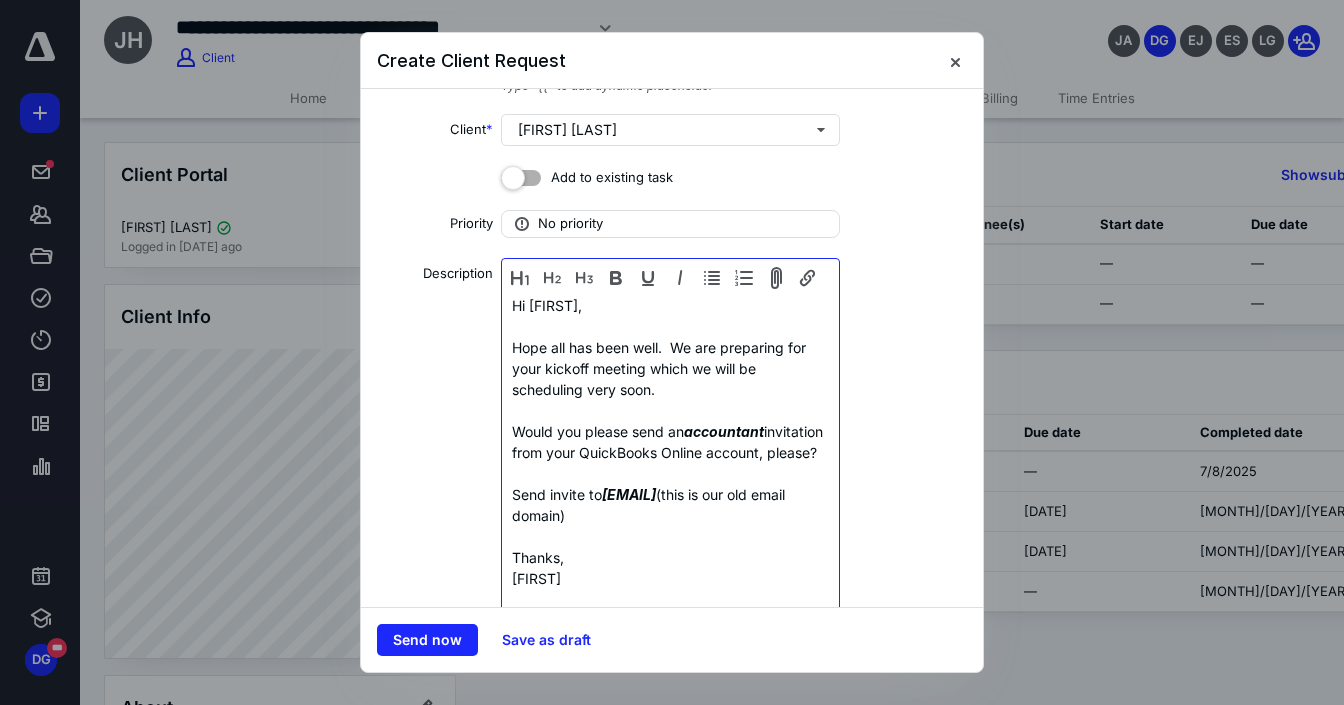 click on "Send invite to [EMAIL] (this is our old email domain) Thanks," at bounding box center [670, 452] 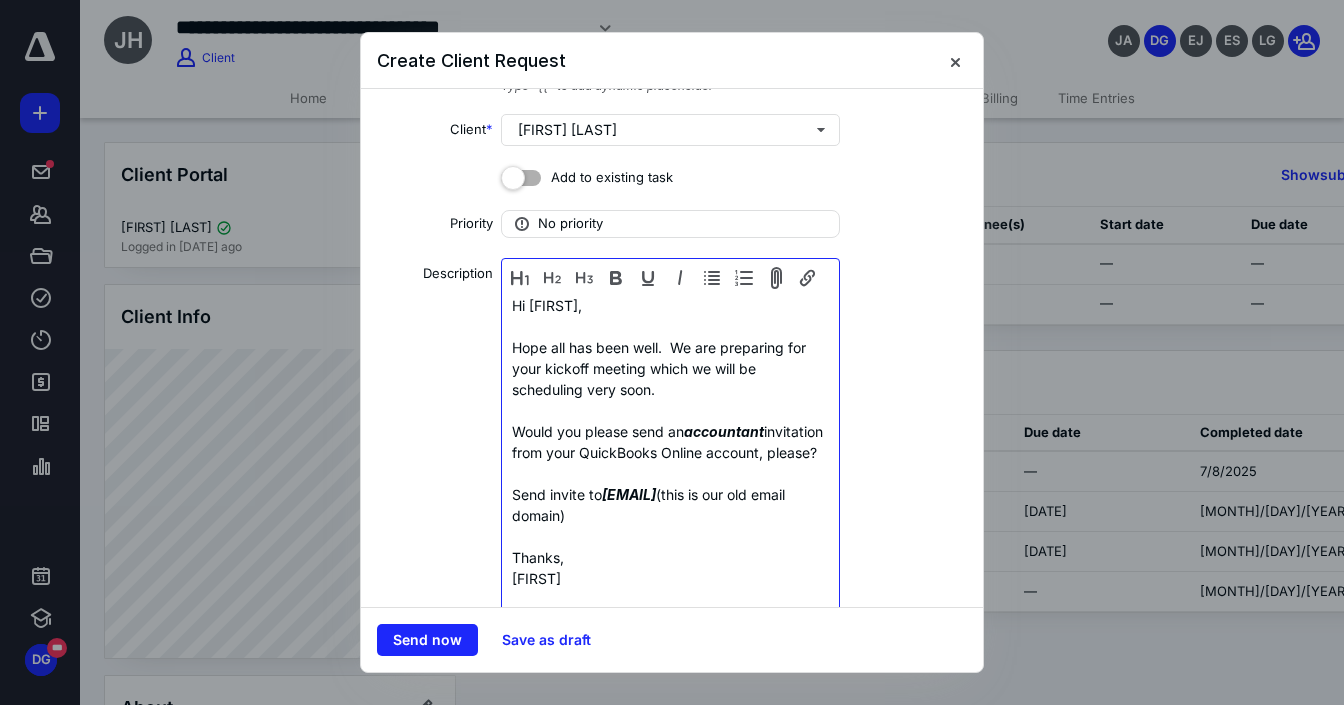 click on "[EMAIL]" at bounding box center [724, 431] 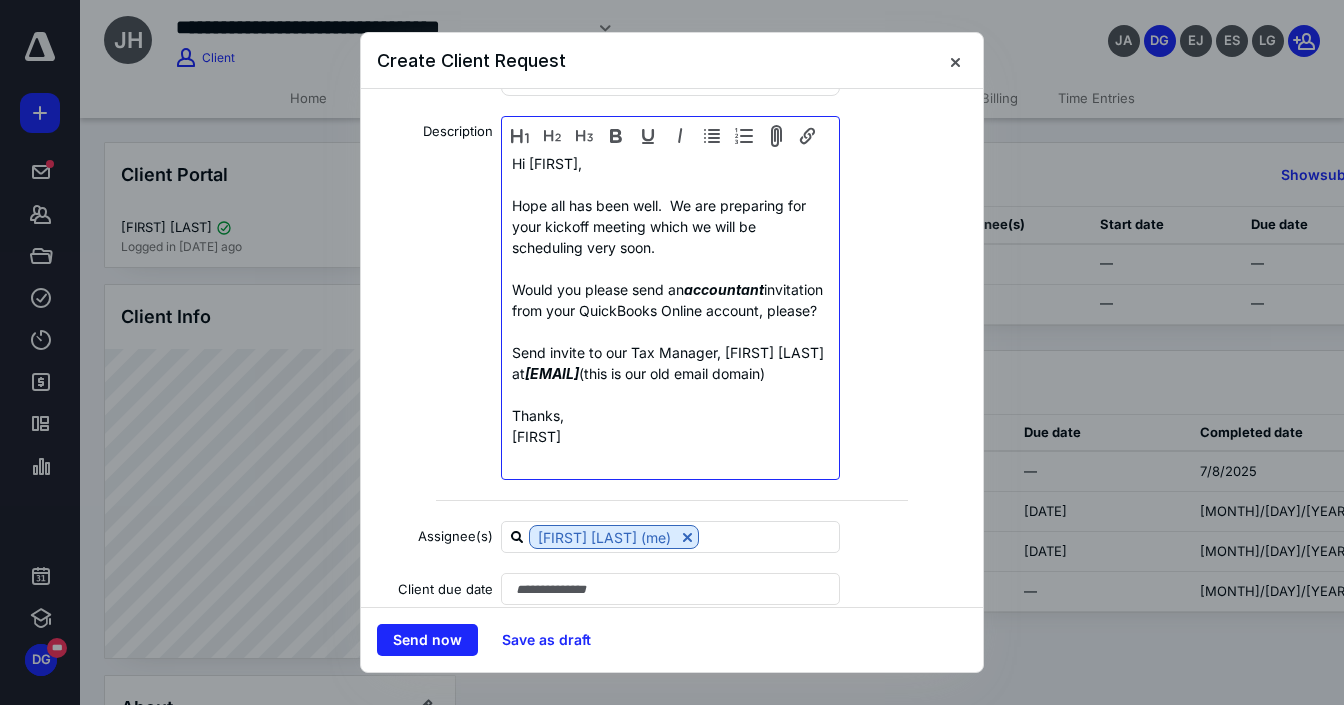 scroll, scrollTop: 223, scrollLeft: 0, axis: vertical 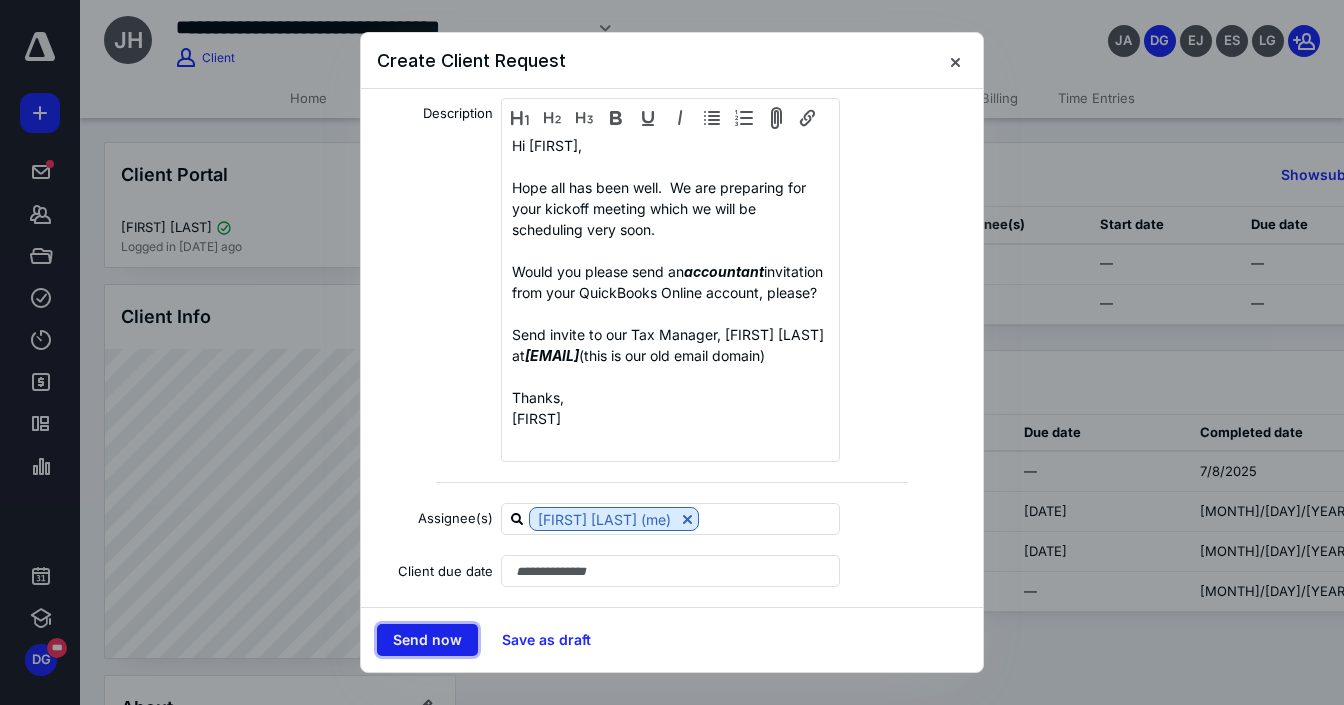 click on "Send now" at bounding box center [427, 640] 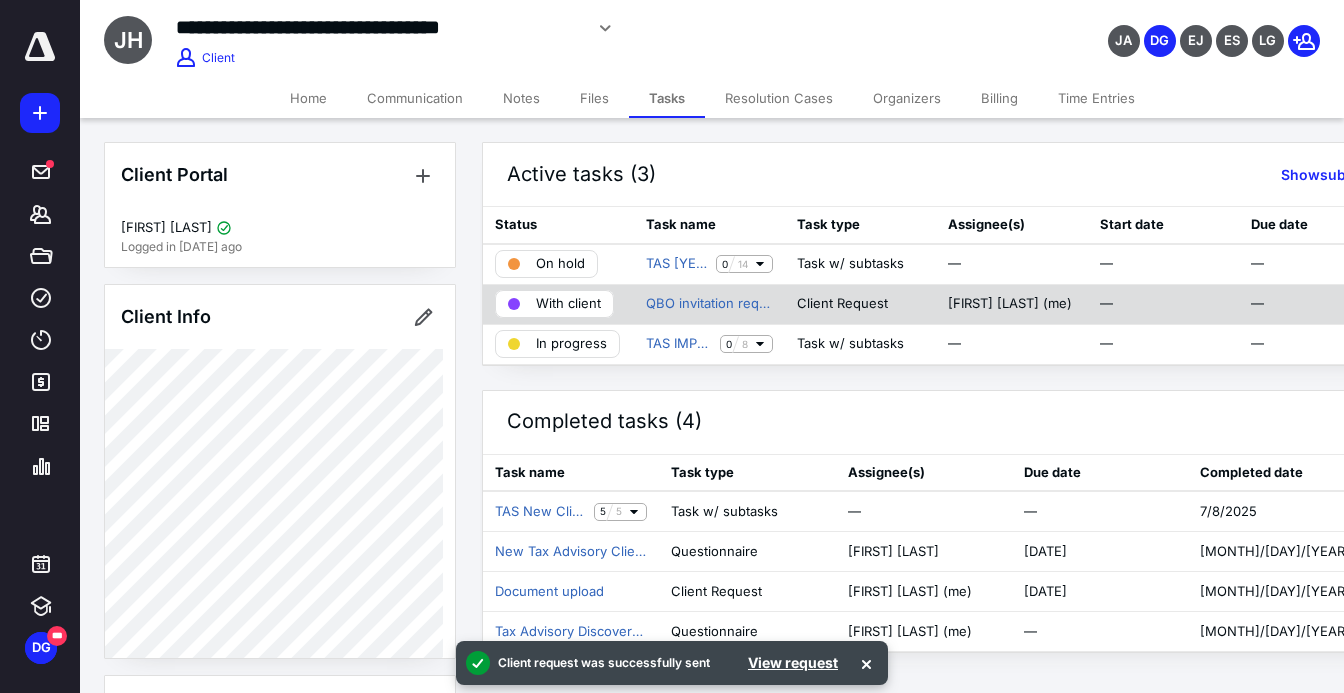 click on "QBO invitation request" at bounding box center [709, 264] 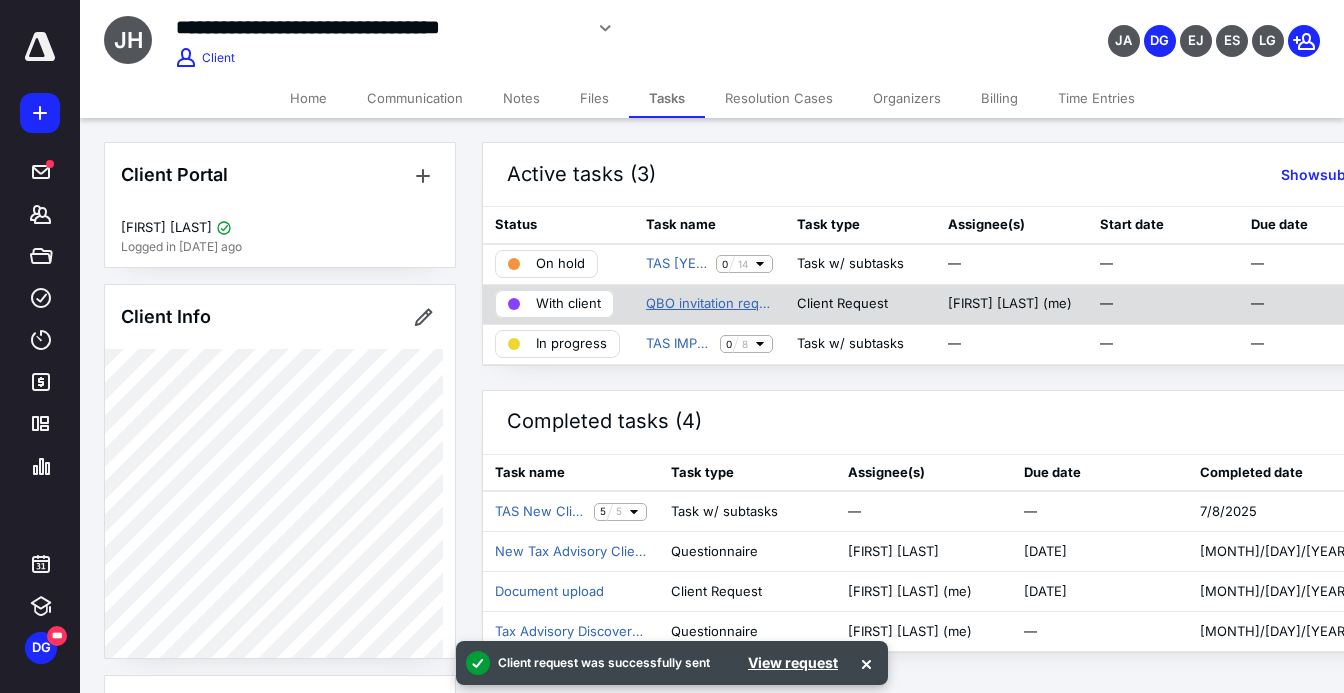 click on "QBO invitation request" at bounding box center (709, 304) 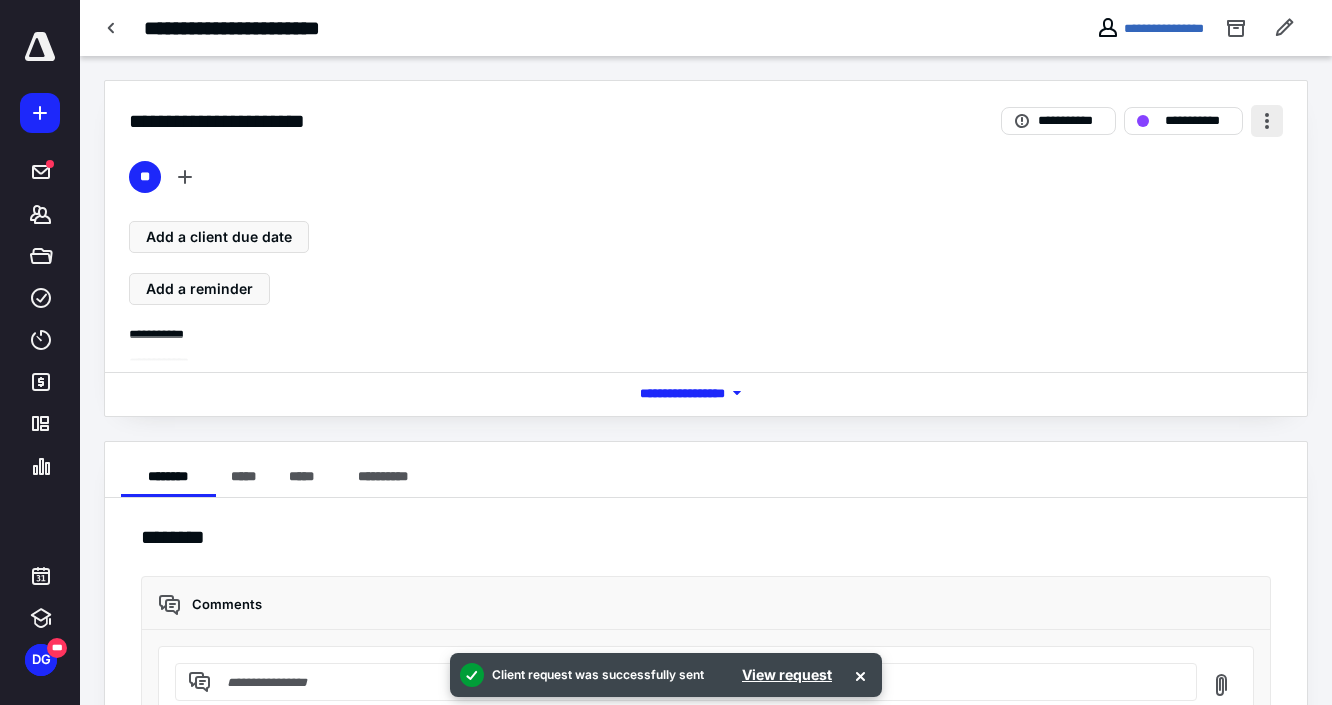 click at bounding box center [1267, 121] 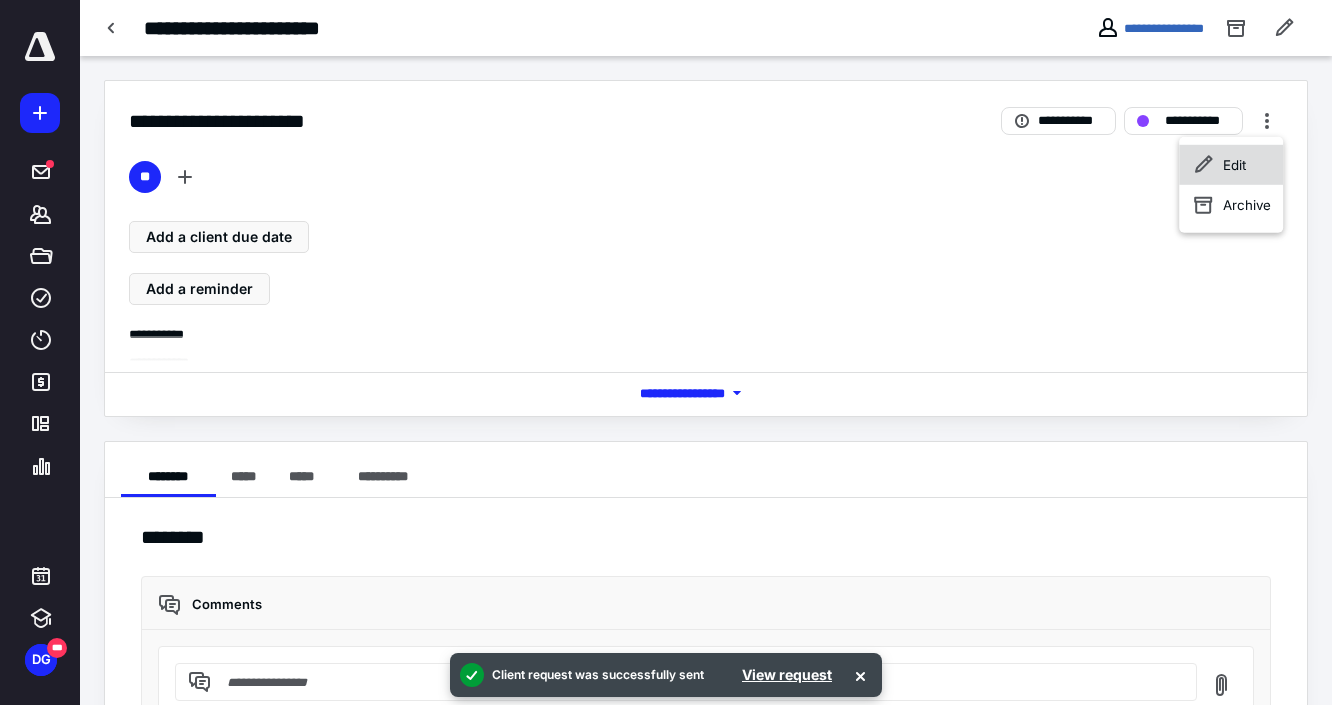 click on "Edit" at bounding box center [1231, 165] 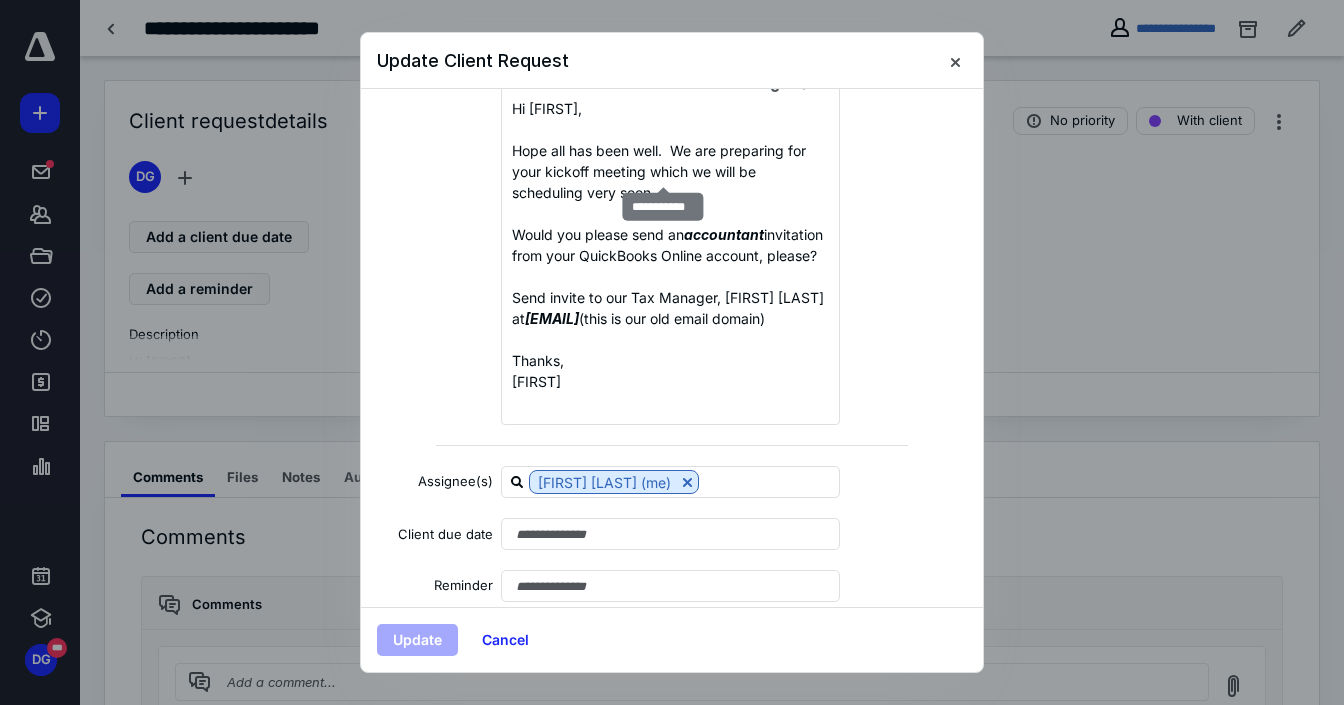 scroll, scrollTop: 240, scrollLeft: 0, axis: vertical 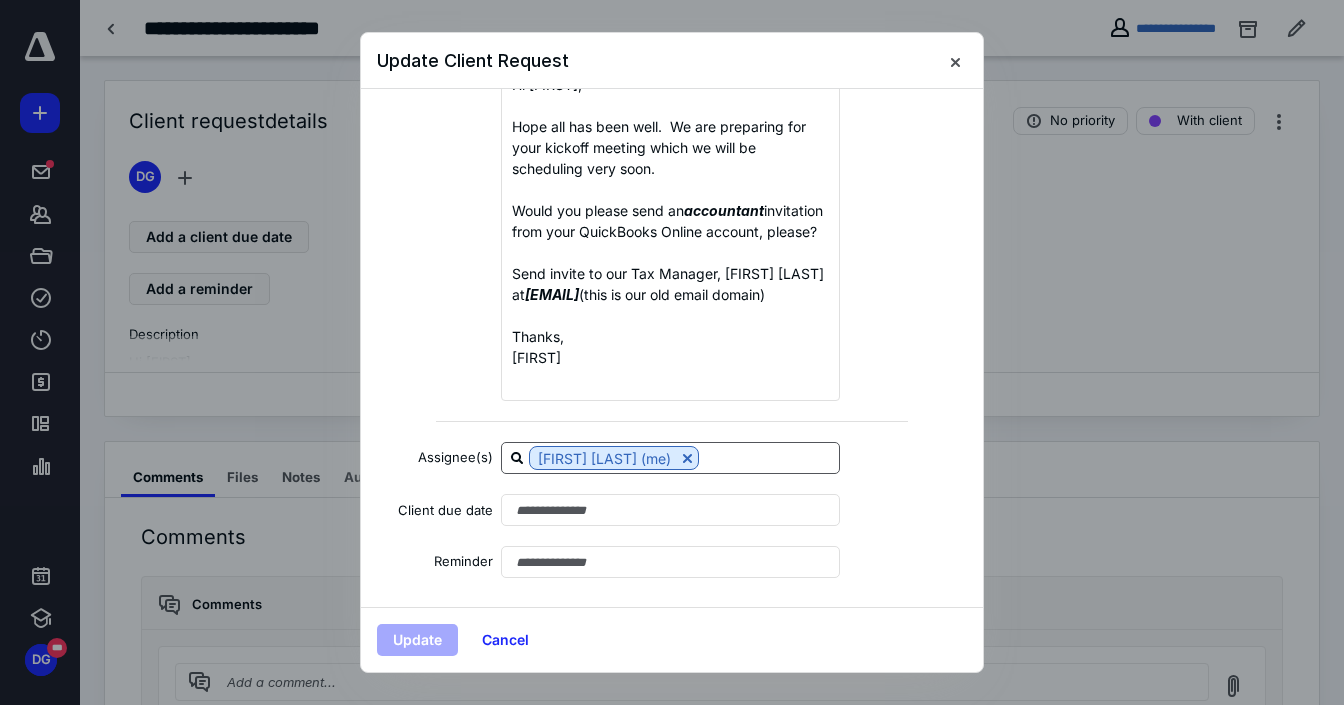 click at bounding box center (769, 457) 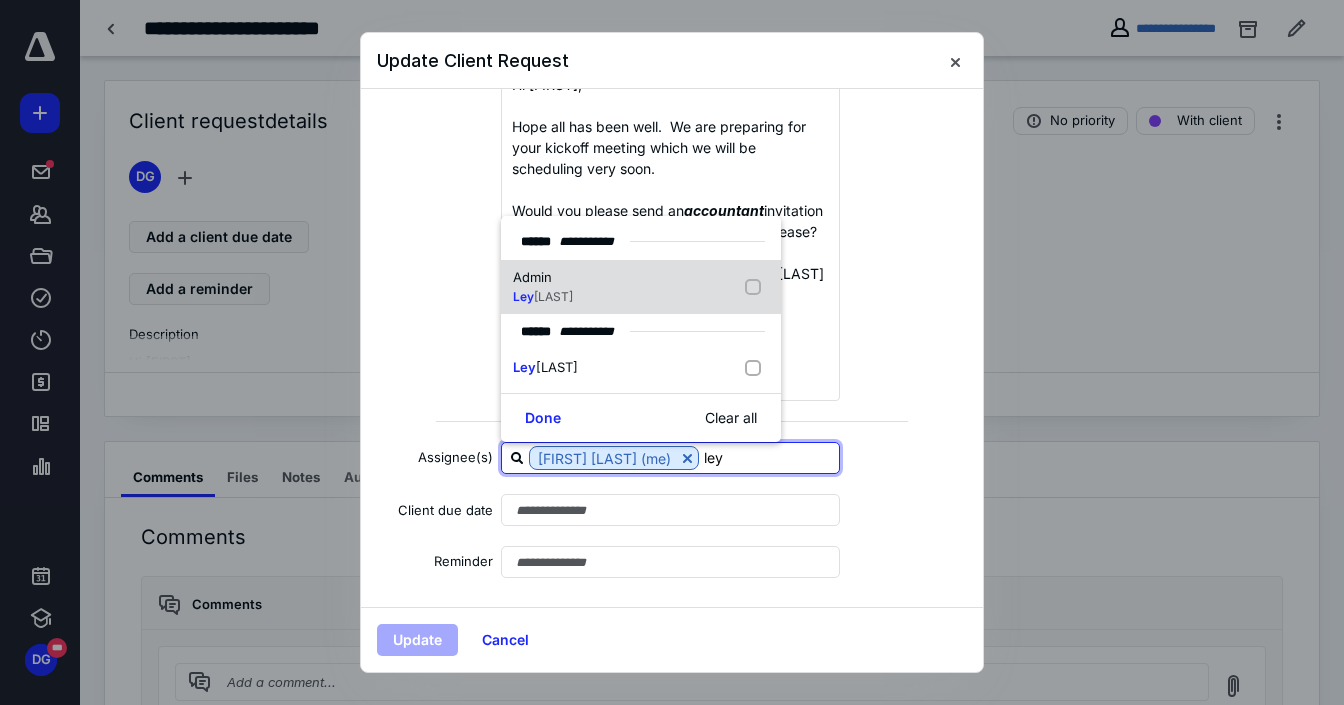 click at bounding box center [757, 287] 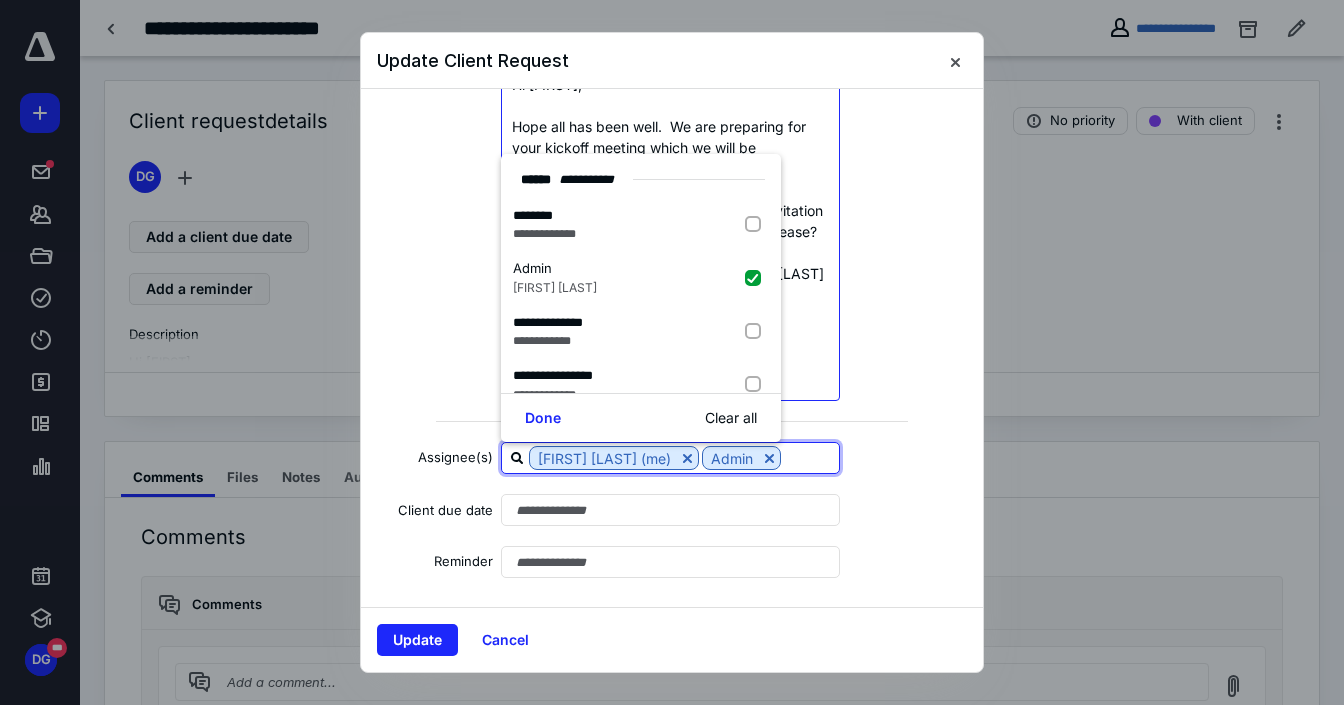 click on "Description Hi [FIRST], Hope all has been well.  We are preparing for your kickoff meeting which we will be scheduling very soon.   Would you please send an  accountant  invitation from your QuickBooks Online account, please?   Send invite to our Tax Manager, [FIRST] at  [EMAIL]  (this is our old email domain) Thanks, [FIRST]" at bounding box center [672, 219] 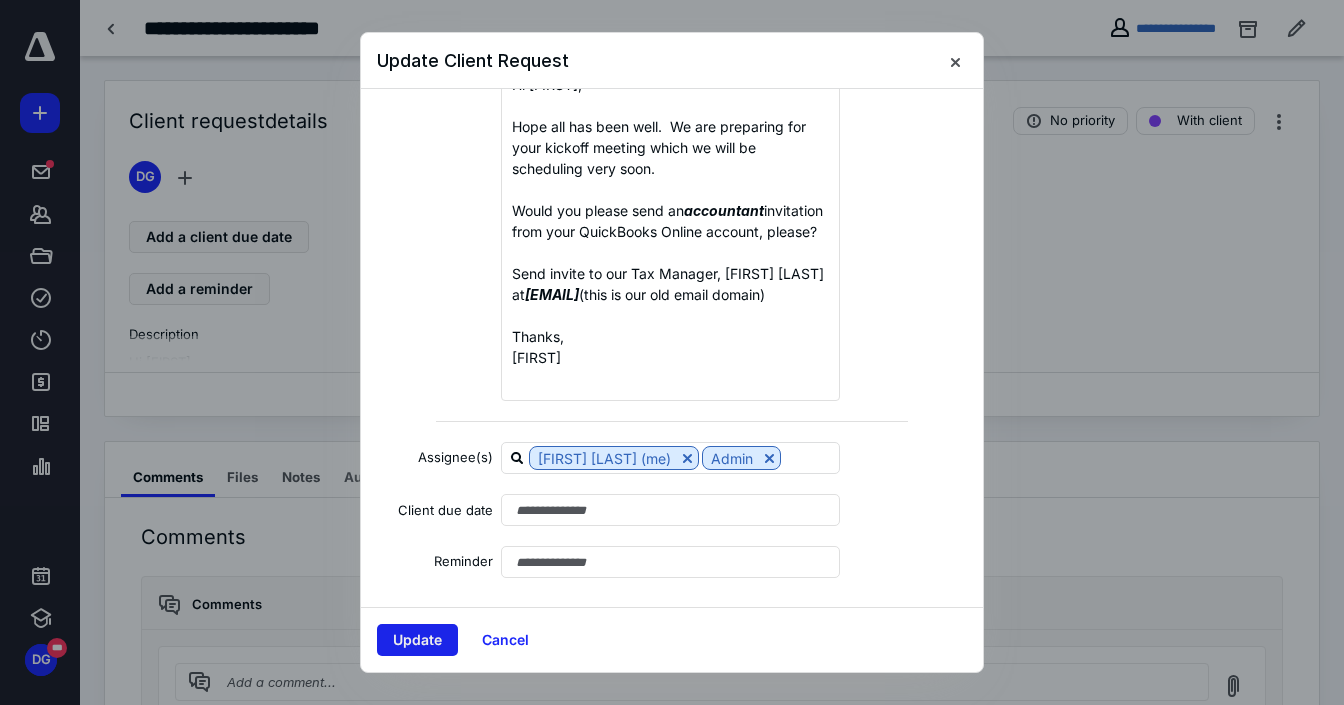 click on "Update" at bounding box center [417, 640] 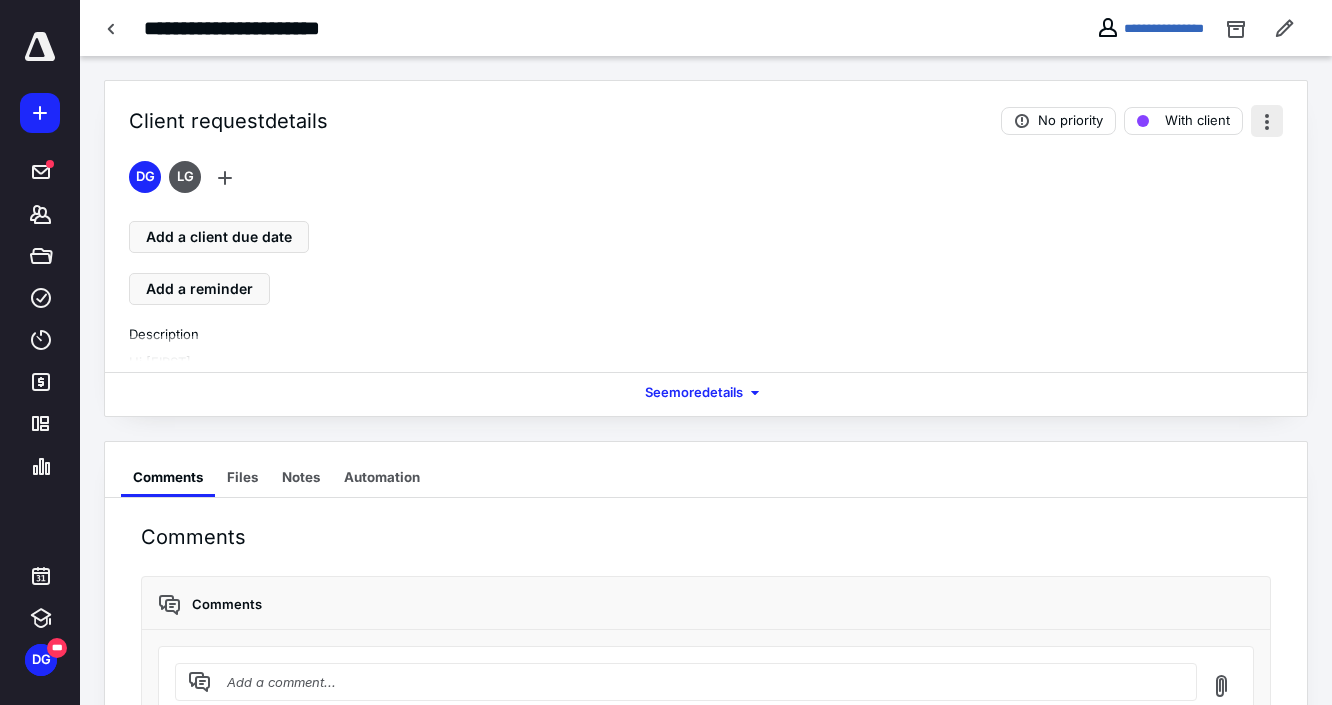 click at bounding box center [1267, 121] 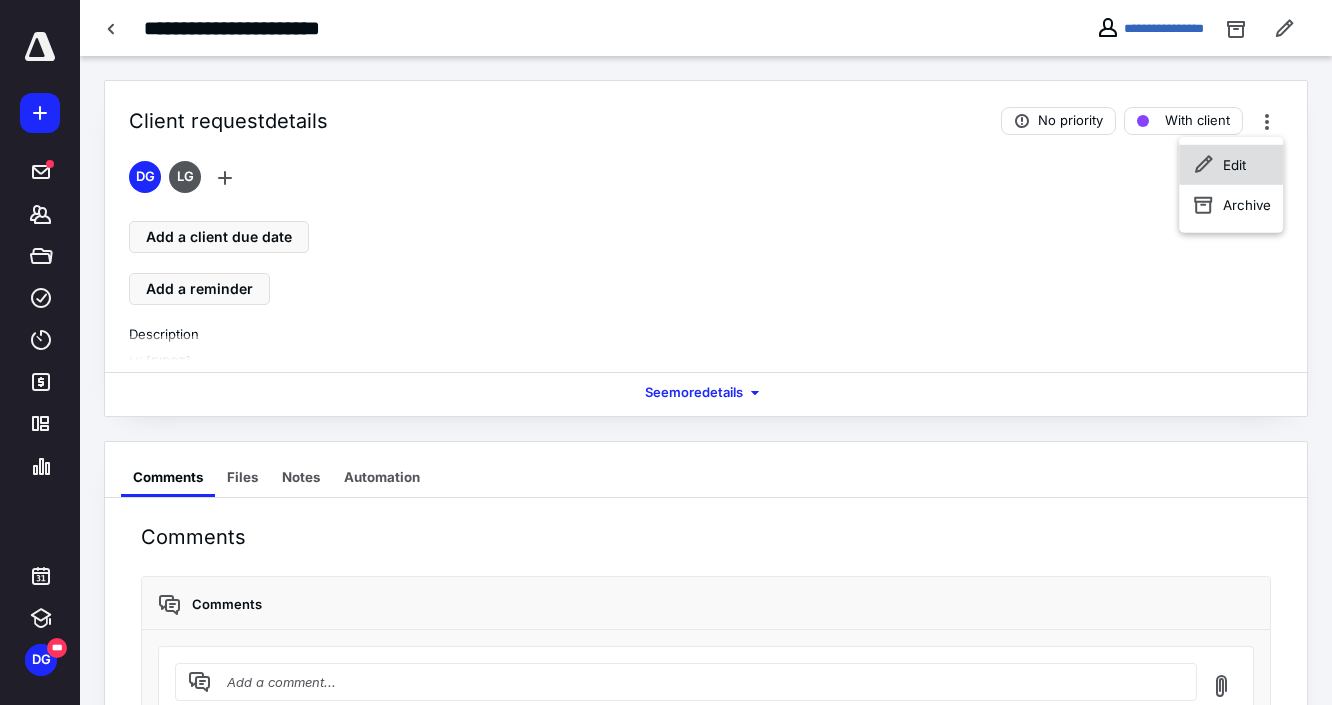 click on "Edit" at bounding box center (1234, 165) 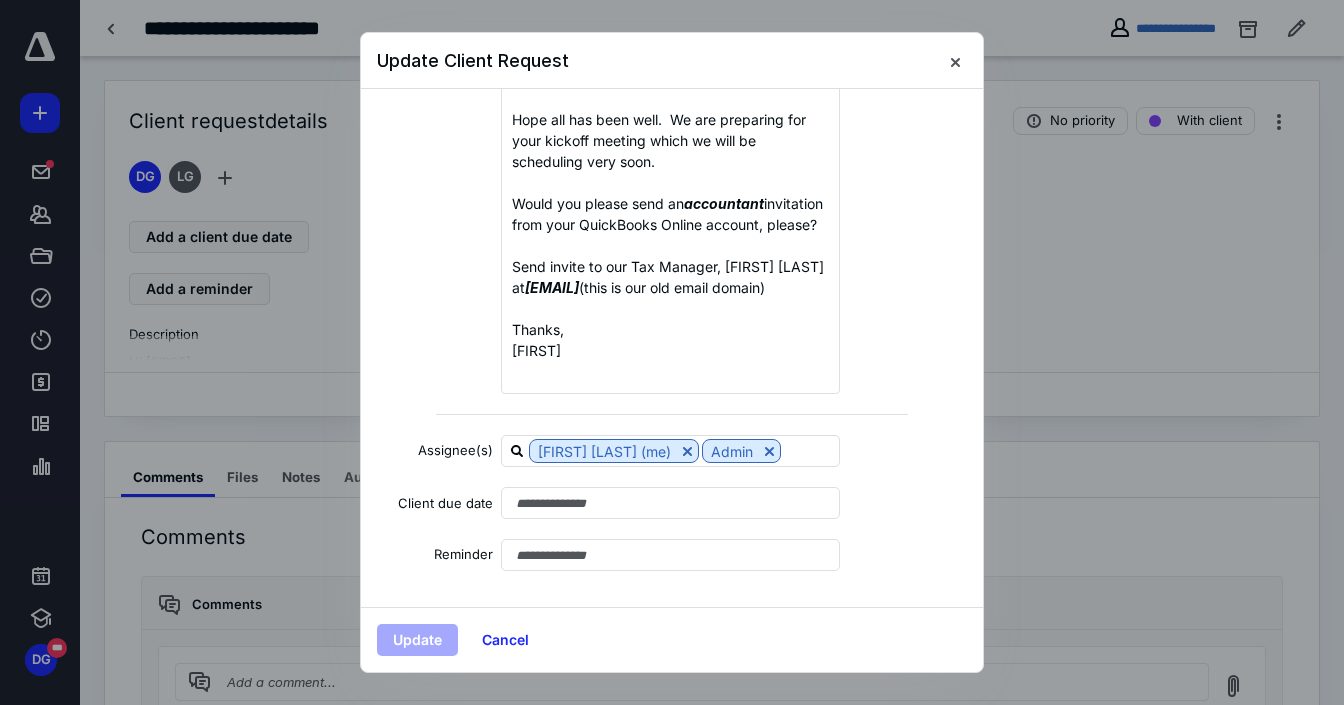 scroll, scrollTop: 288, scrollLeft: 0, axis: vertical 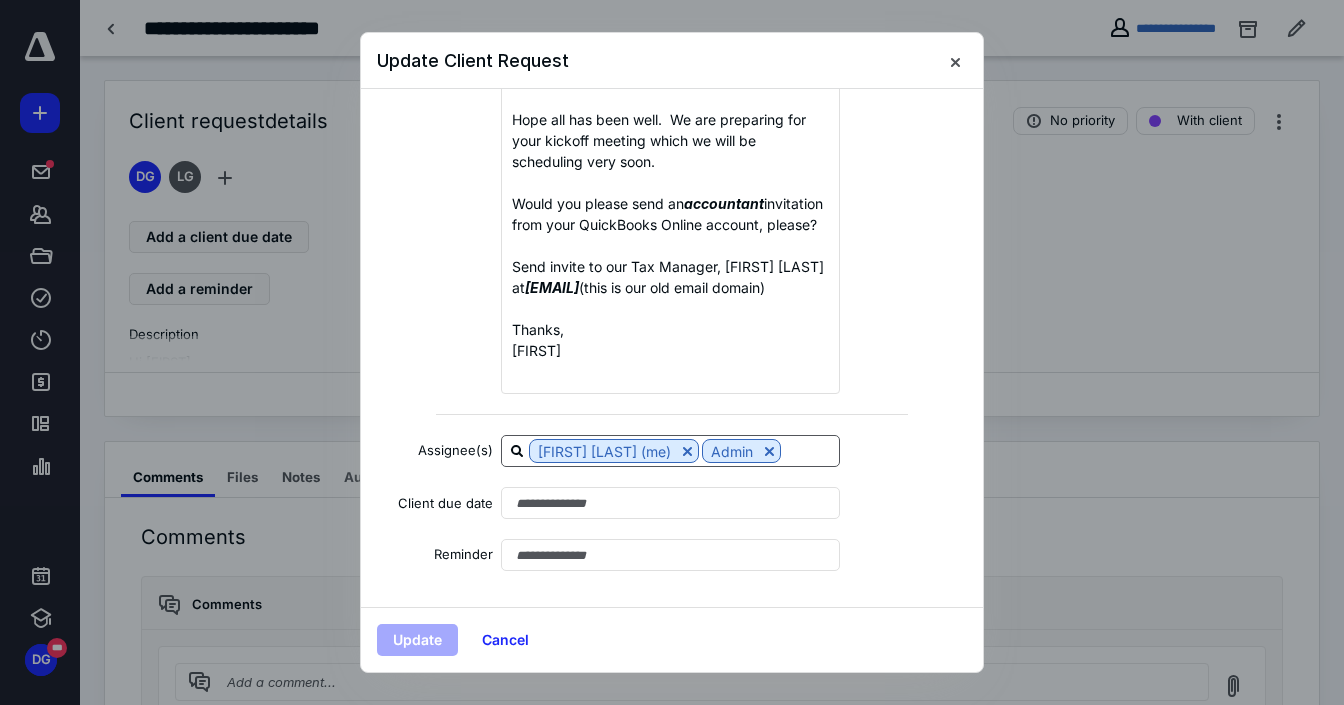 click at bounding box center (810, 450) 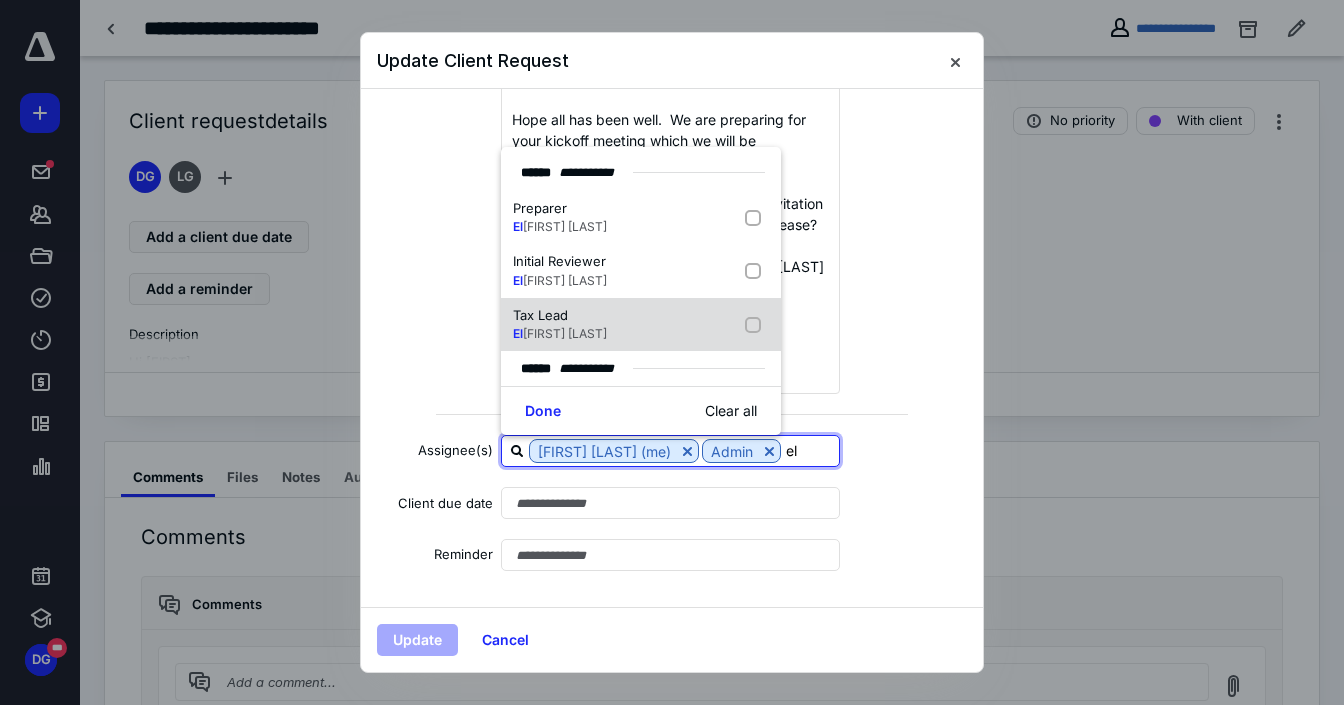 click at bounding box center (757, 218) 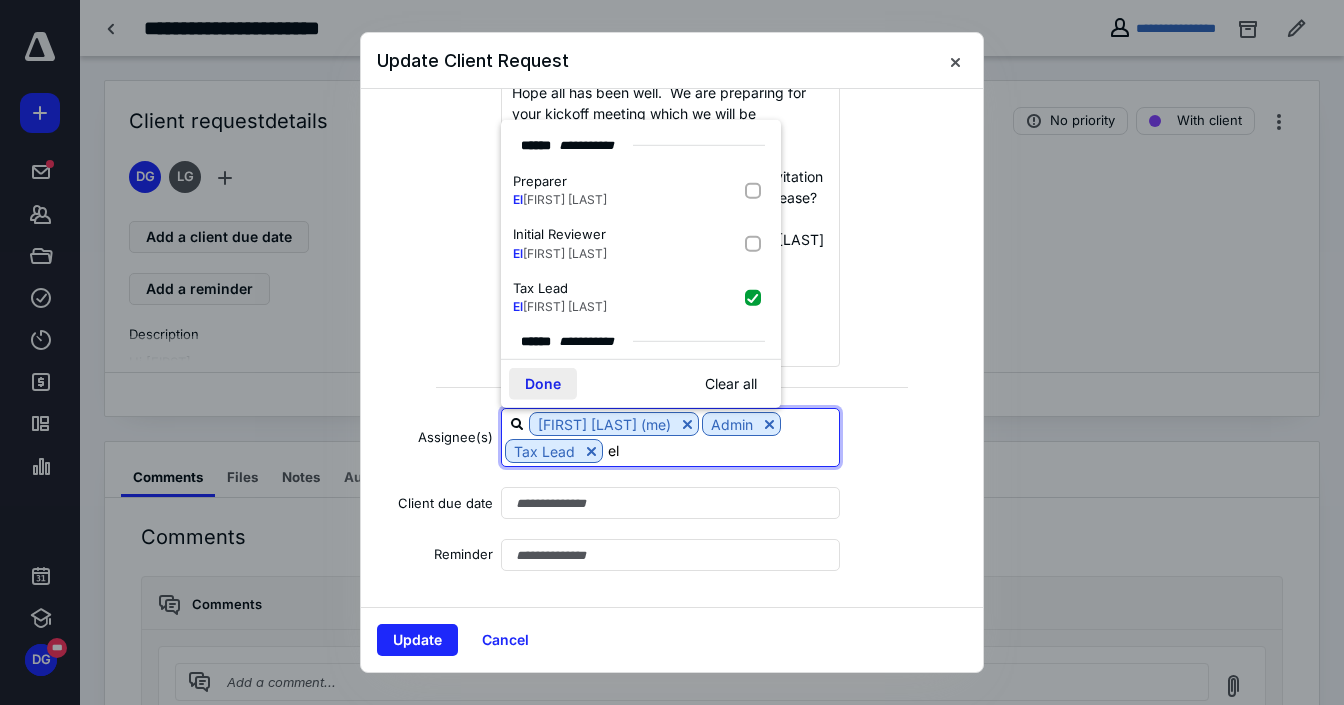 type on "el" 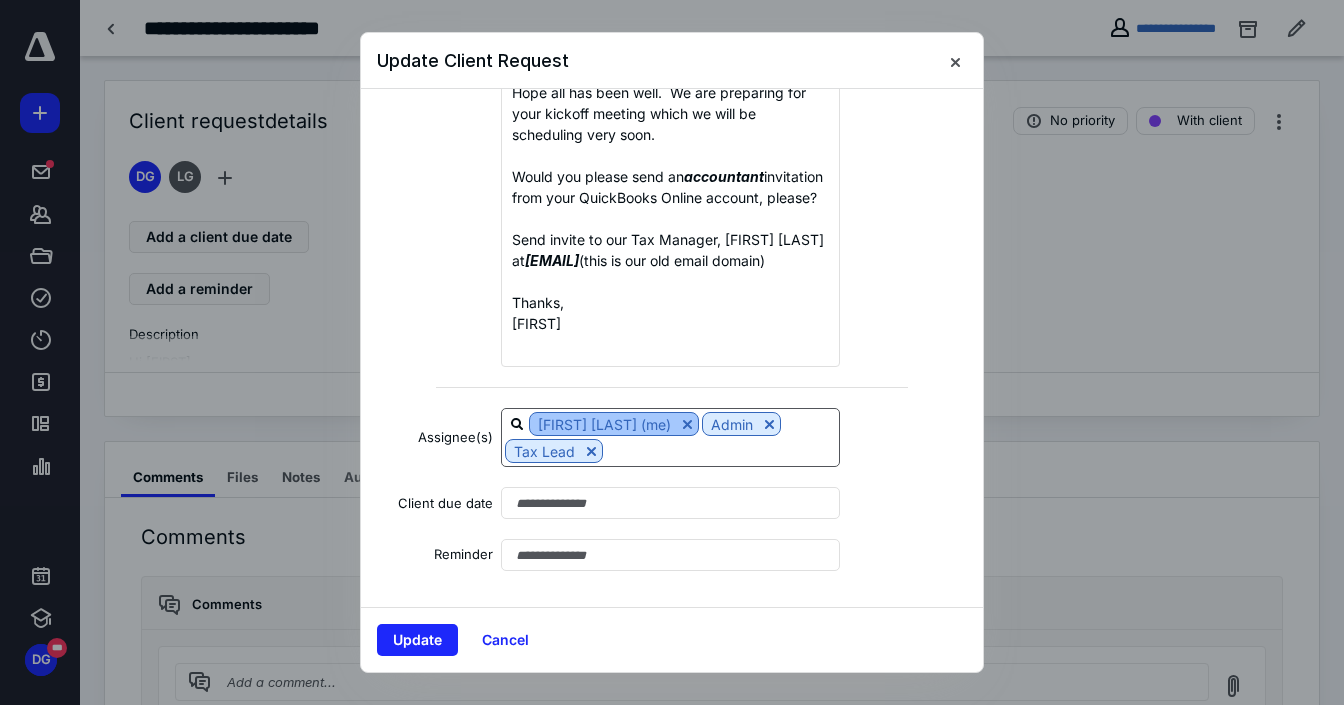 click at bounding box center [687, 424] 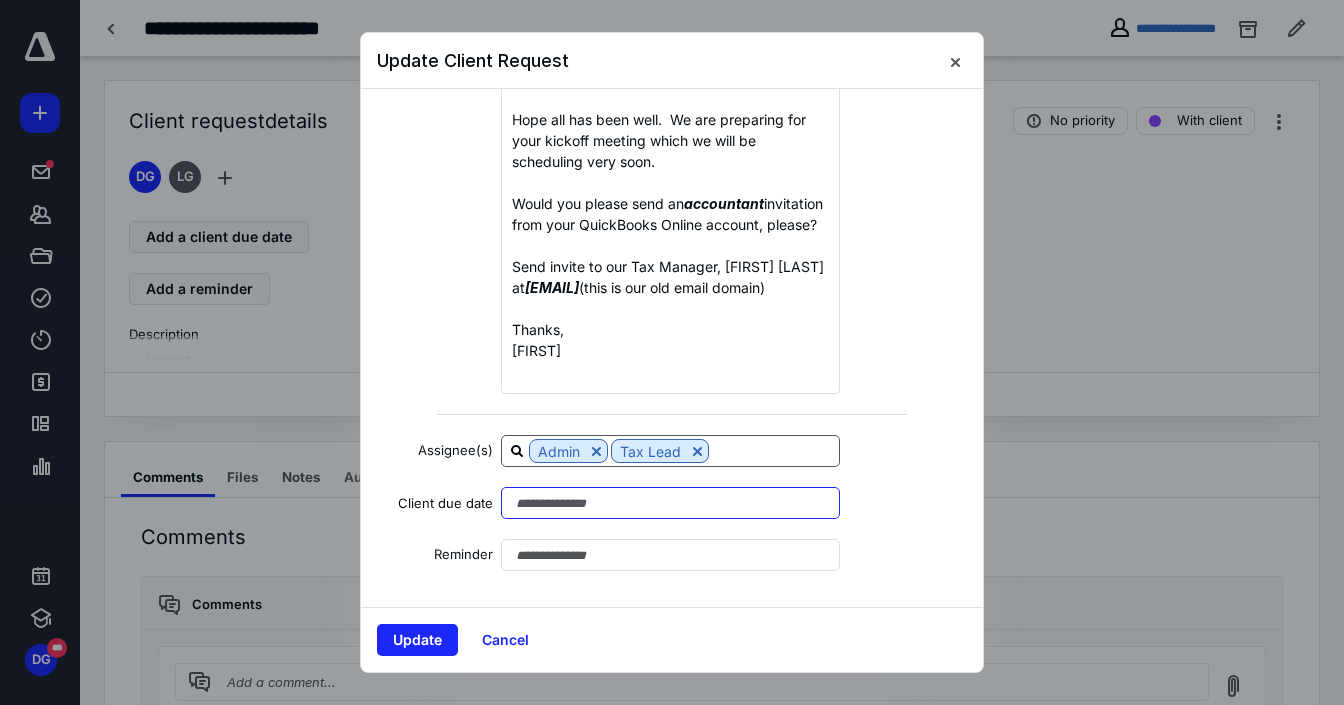 click at bounding box center (670, 503) 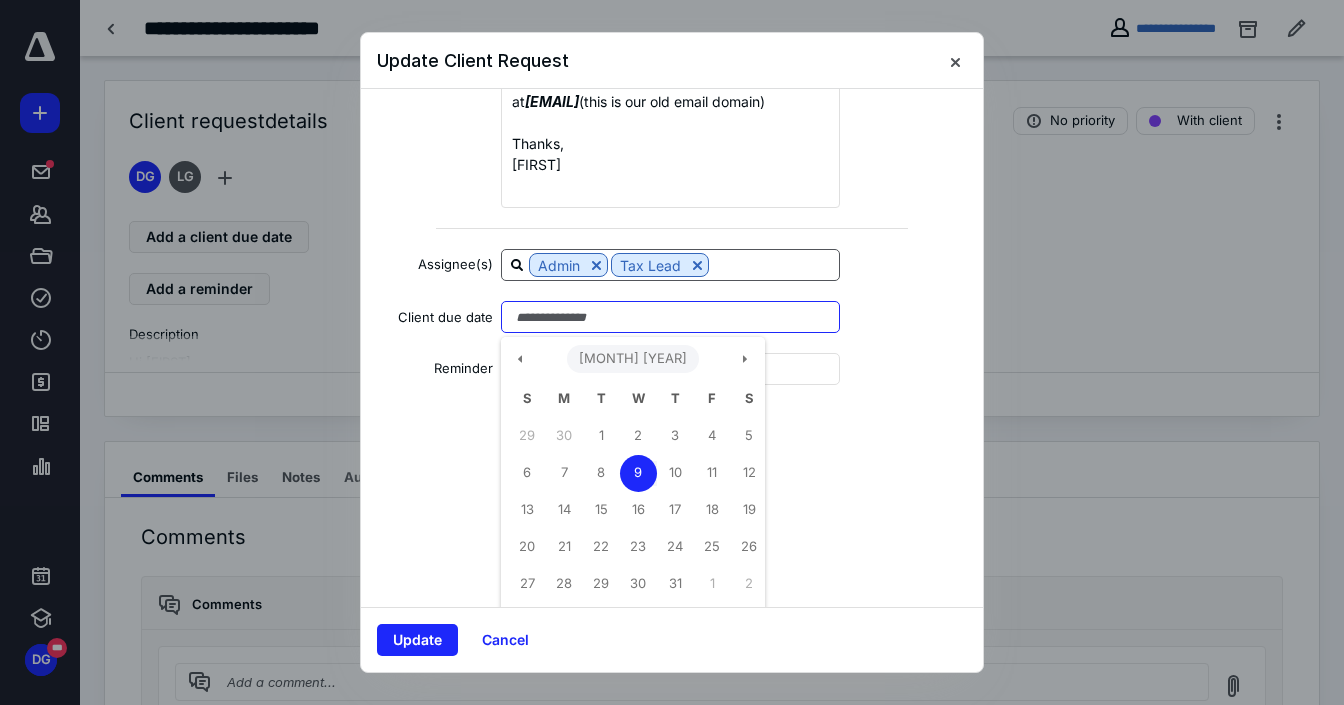scroll, scrollTop: 448, scrollLeft: 0, axis: vertical 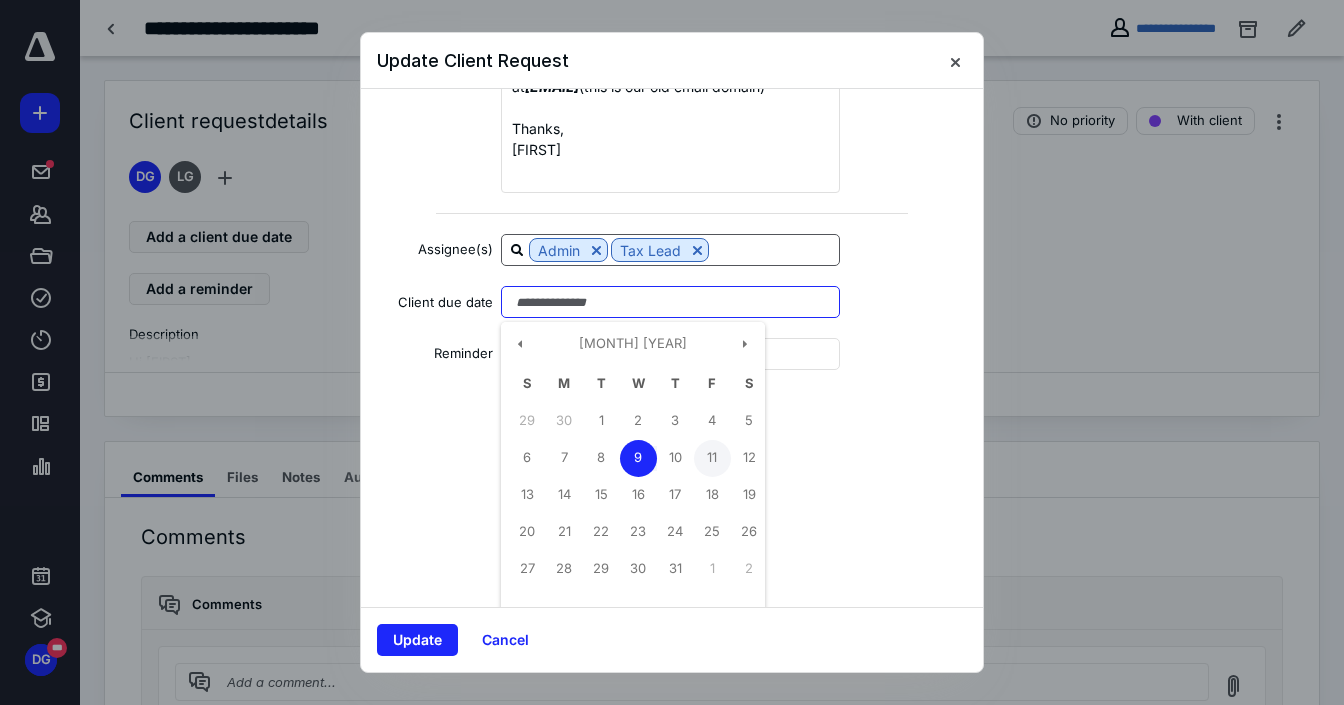 click on "11" at bounding box center (601, 421) 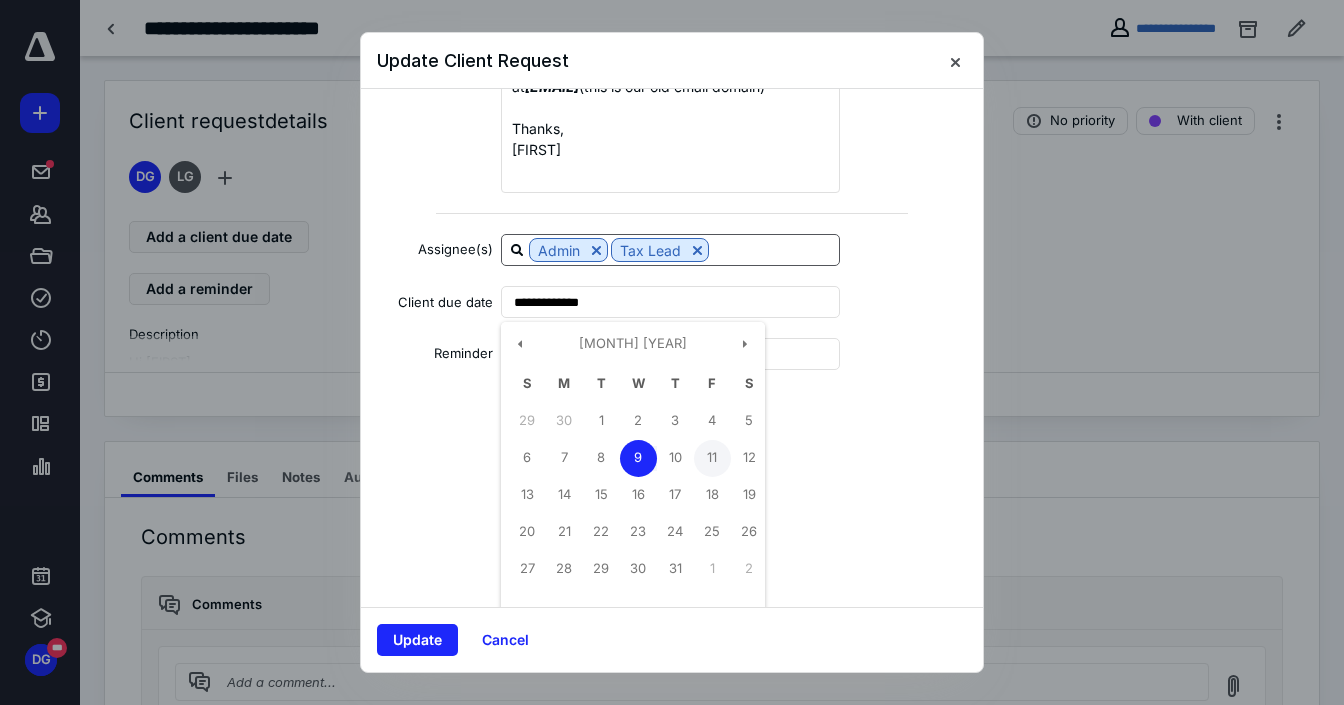 scroll, scrollTop: 288, scrollLeft: 0, axis: vertical 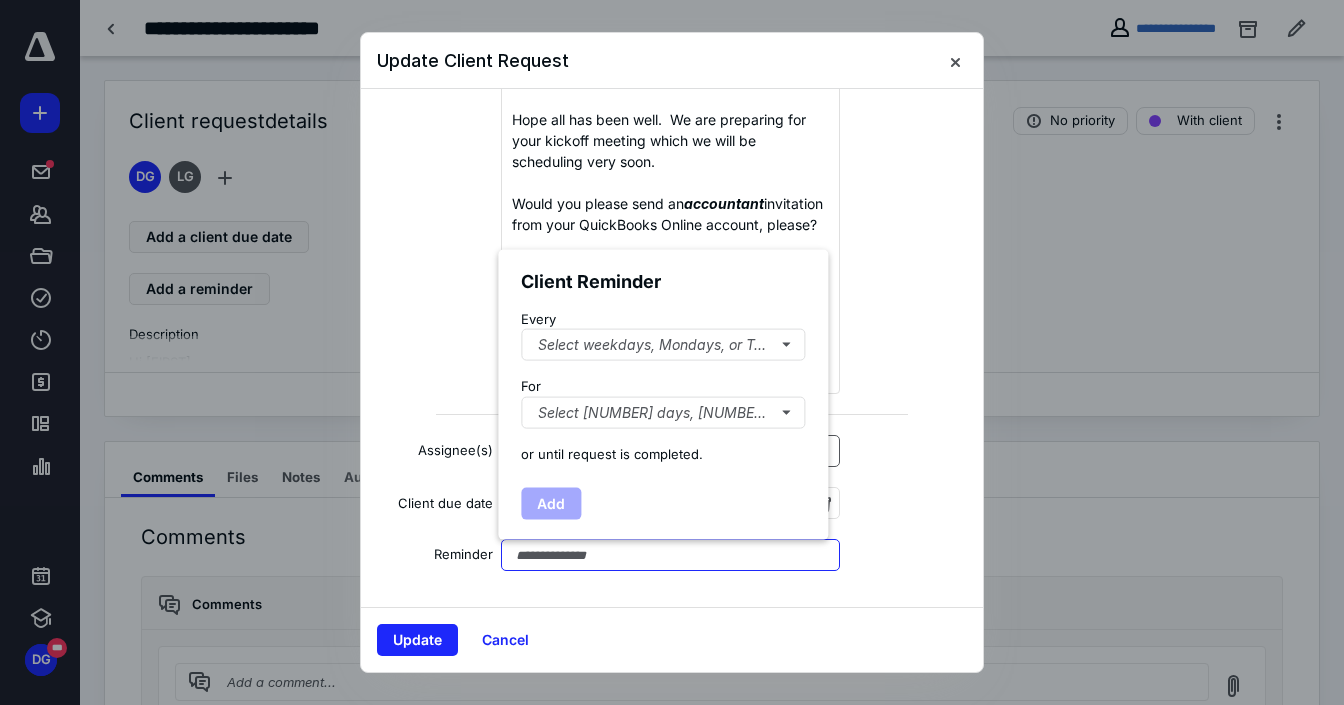 click at bounding box center (670, 503) 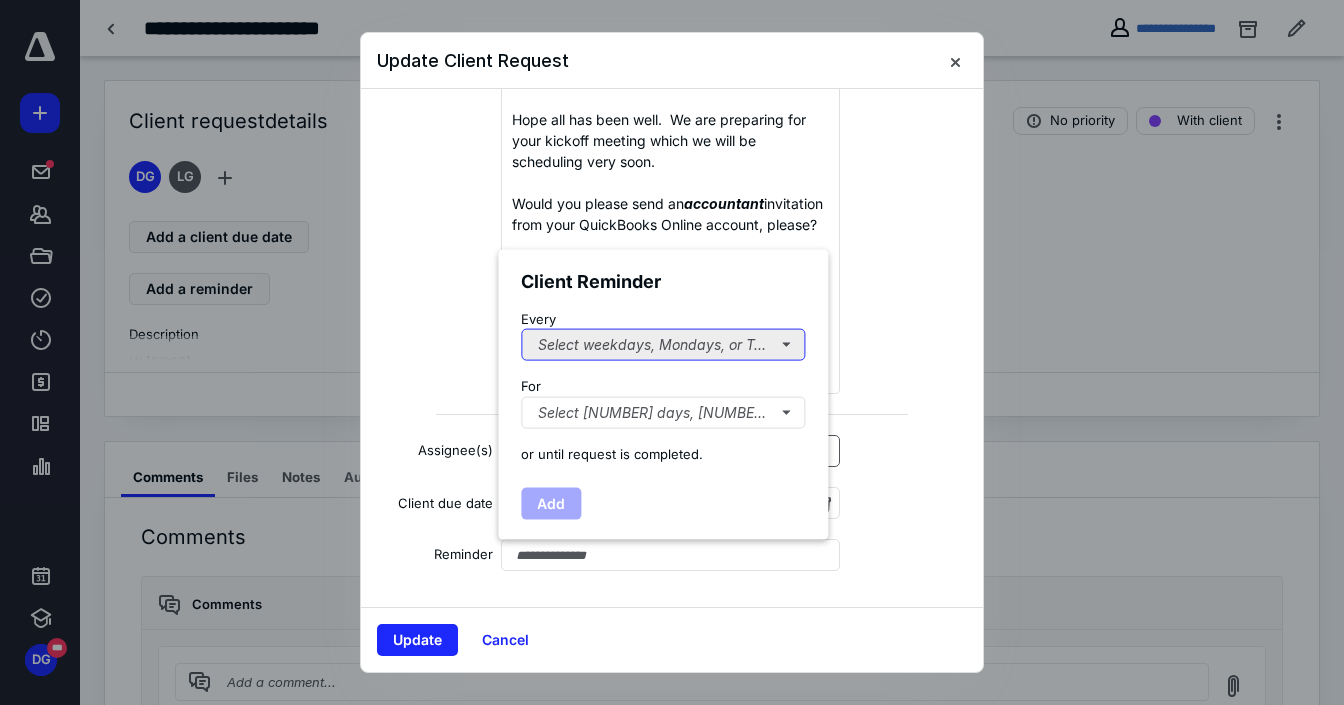 click on "Select weekdays, Mondays, or Tues..." at bounding box center [663, 345] 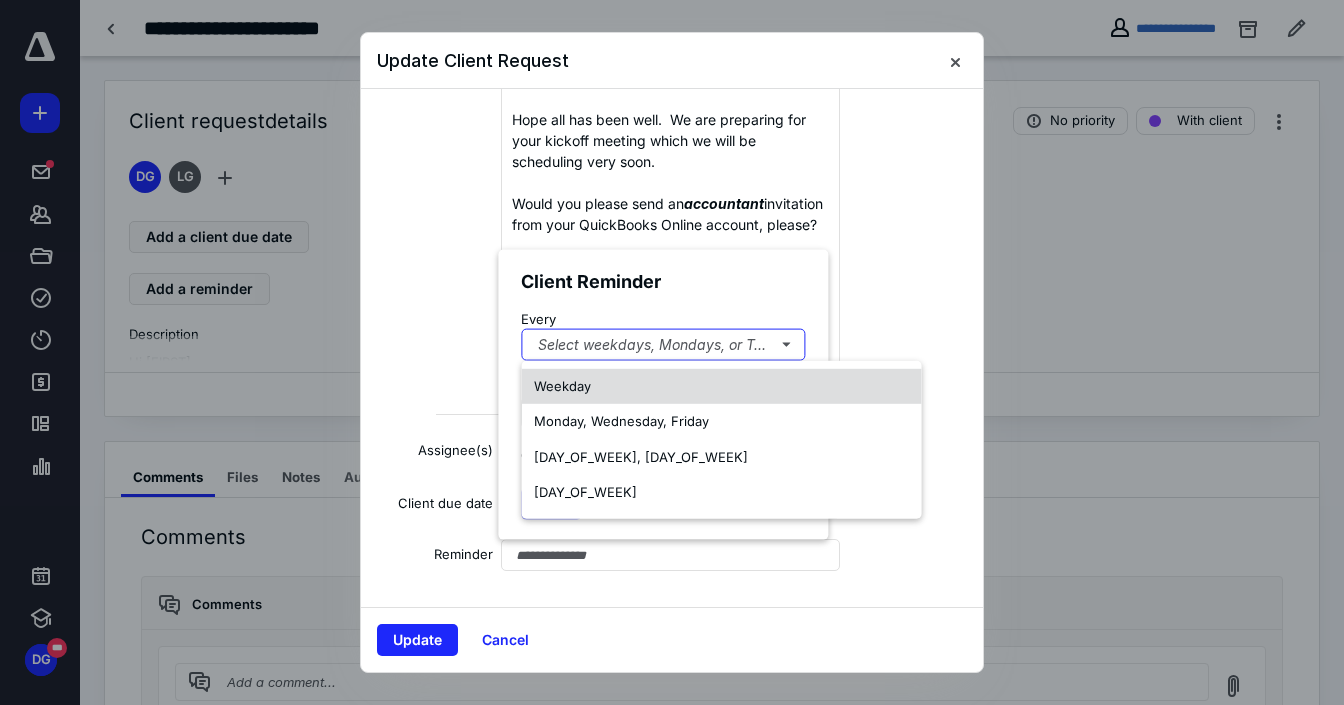 click on "Weekday" at bounding box center (722, 386) 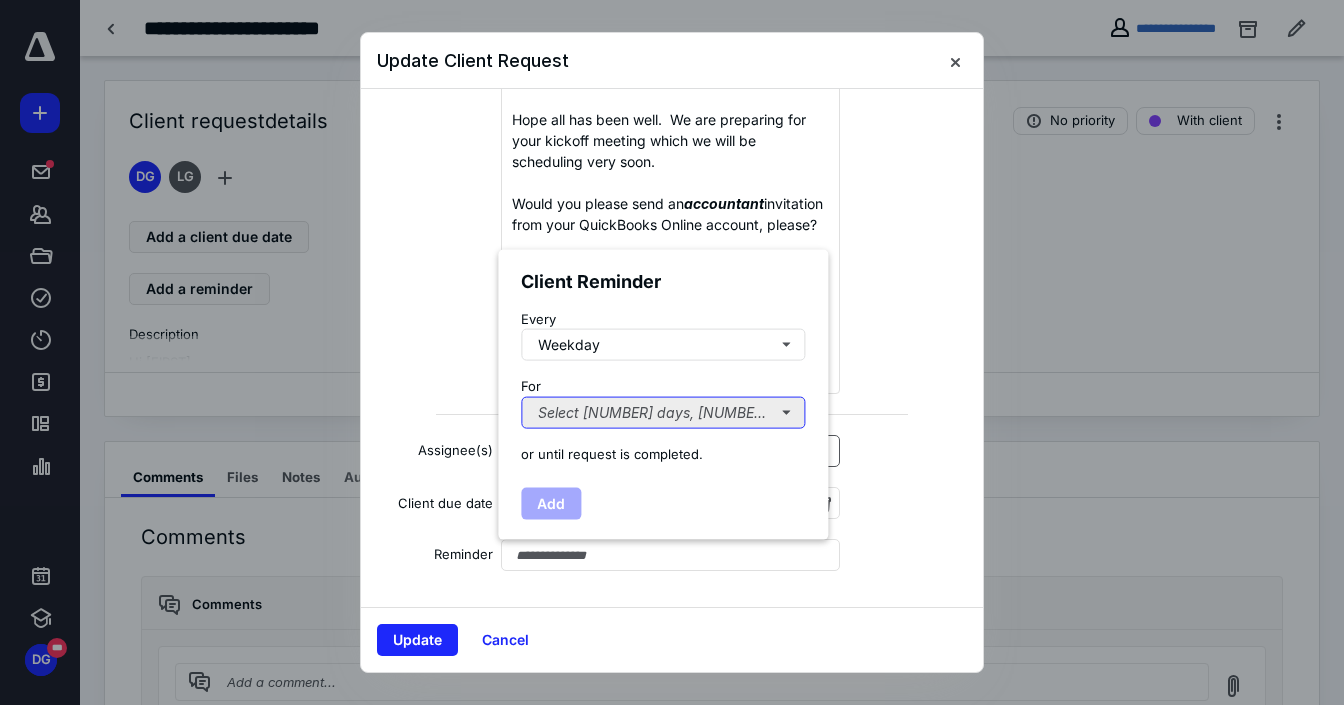 drag, startPoint x: 704, startPoint y: 413, endPoint x: 707, endPoint y: 423, distance: 10.440307 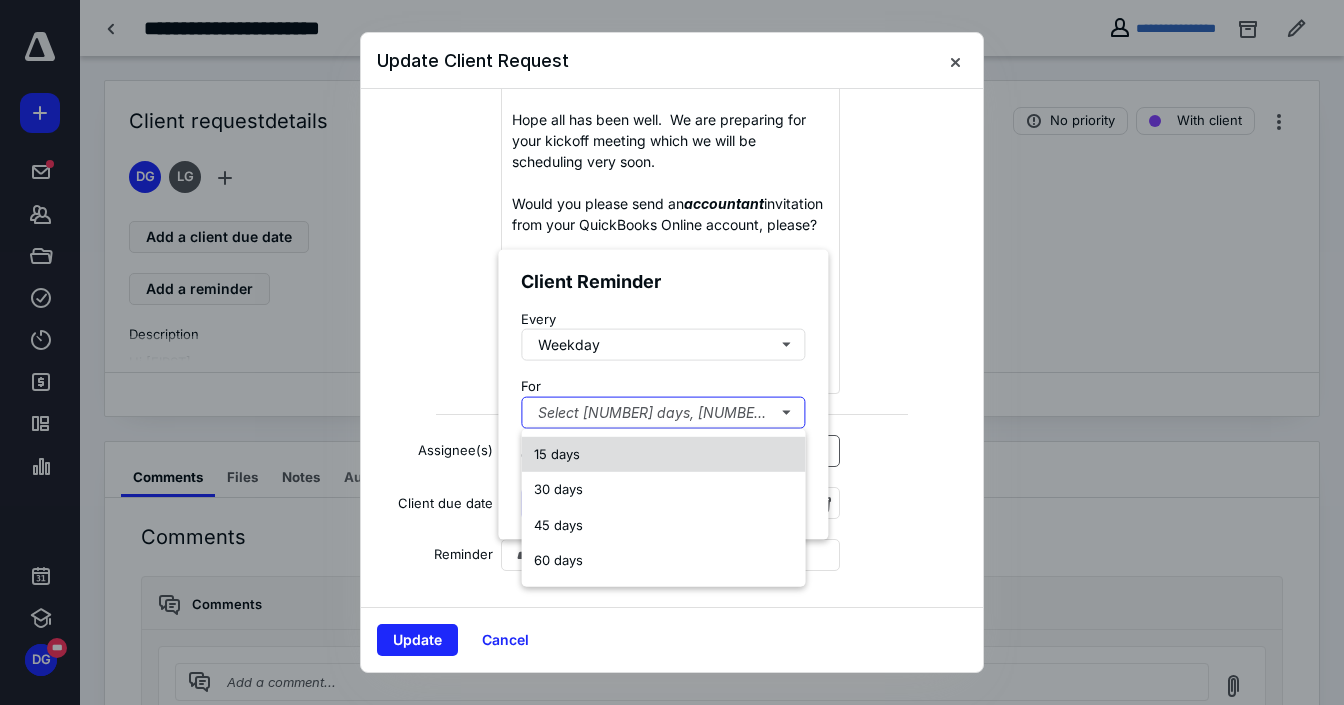 click on "15 days" at bounding box center [664, 454] 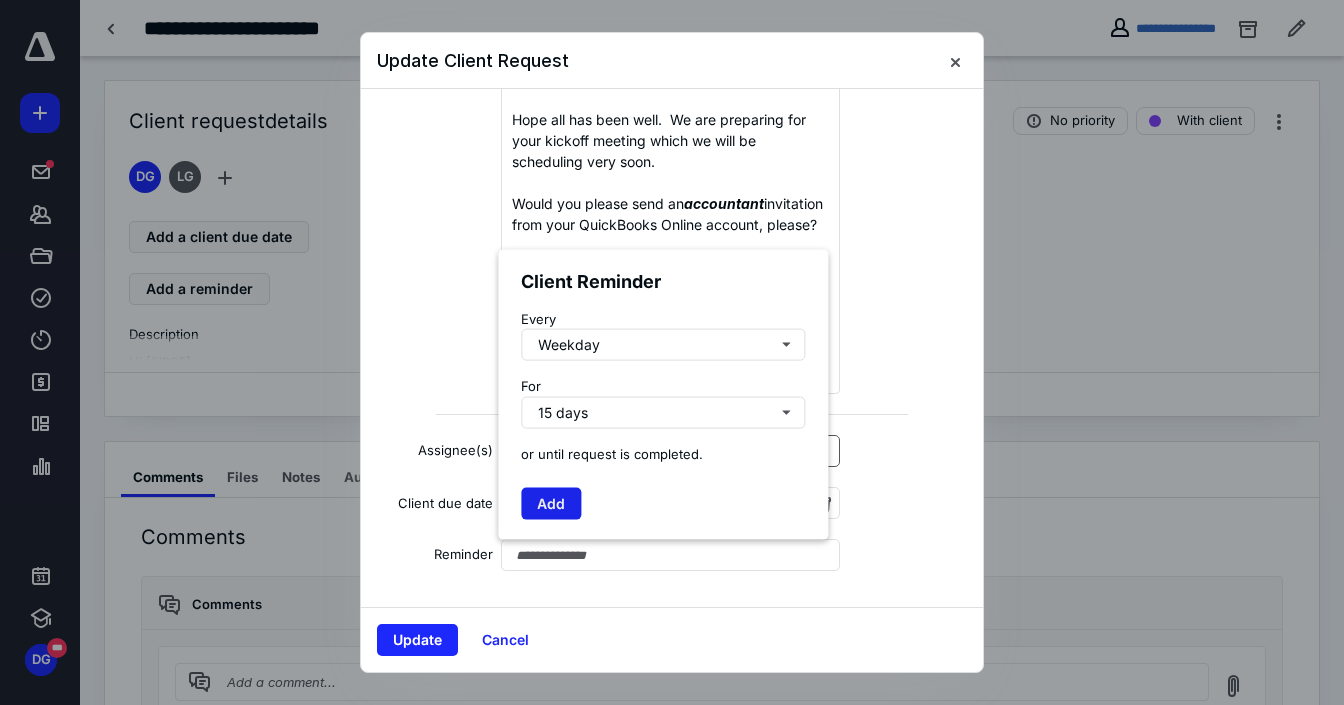 click on "Add" at bounding box center (551, 504) 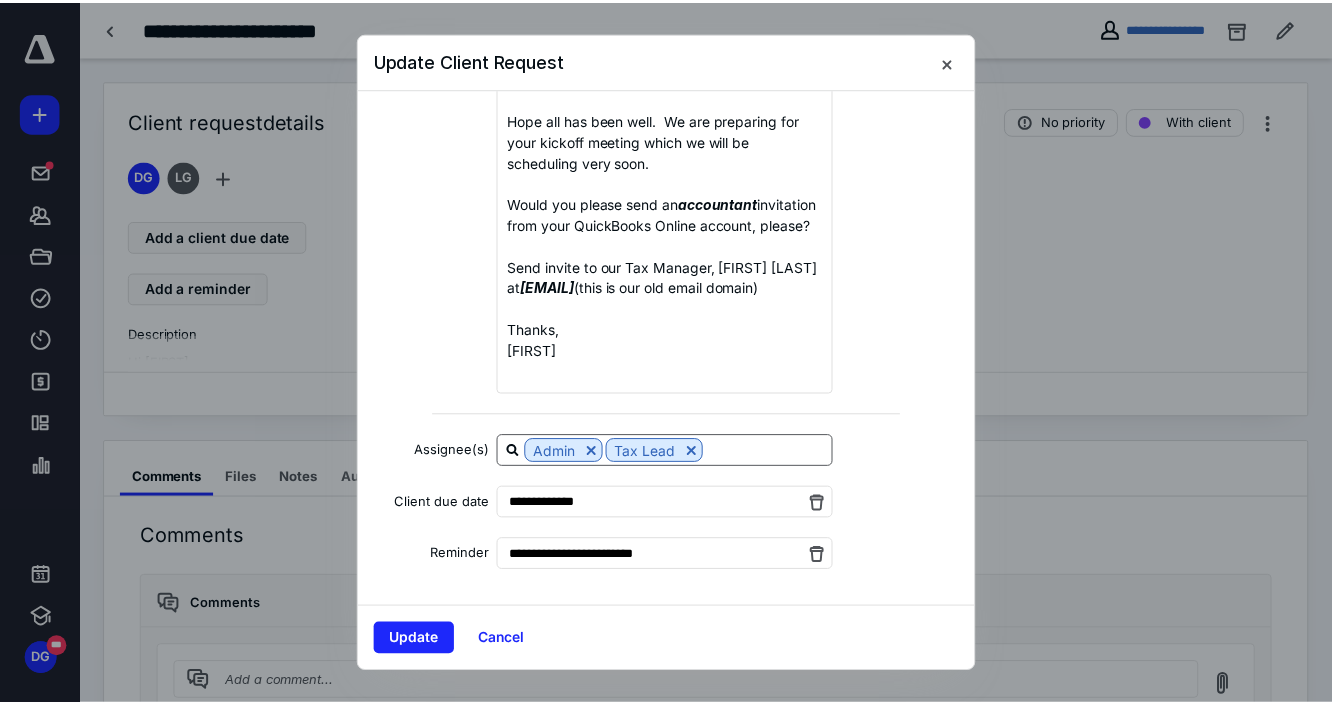 scroll, scrollTop: 288, scrollLeft: 0, axis: vertical 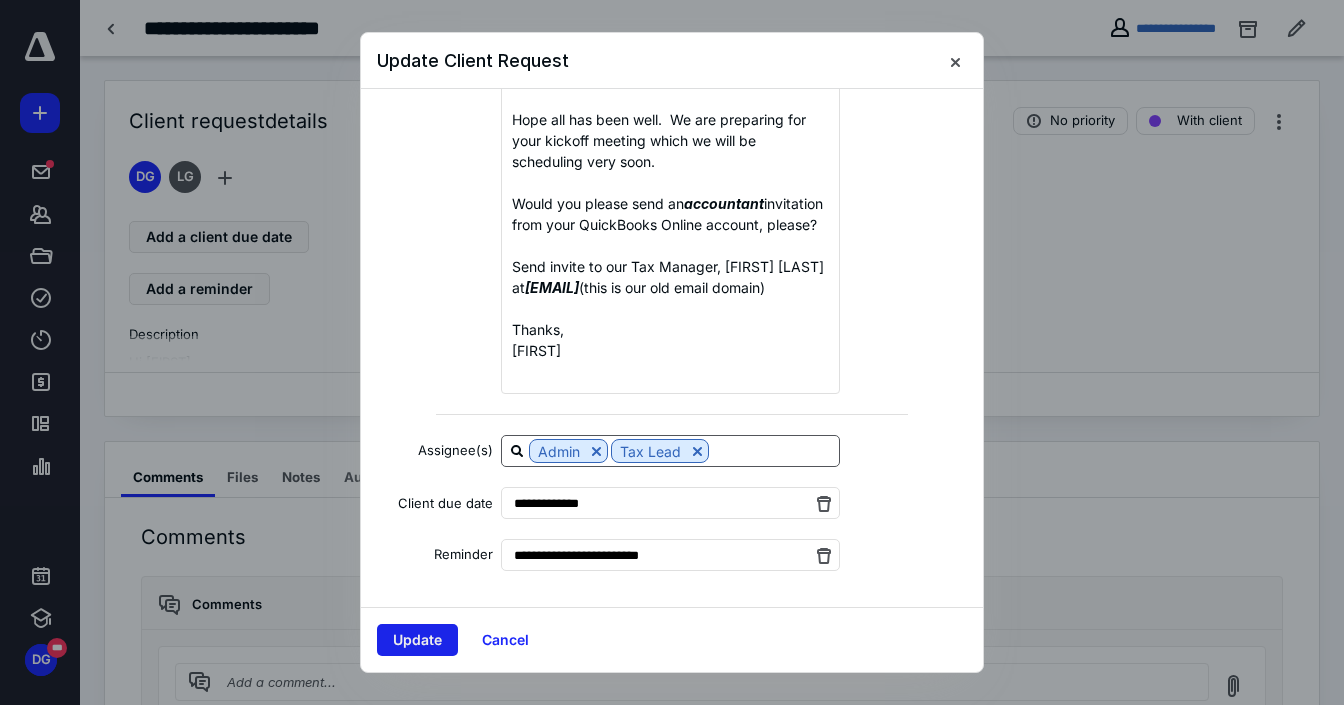 click on "Update" at bounding box center [417, 640] 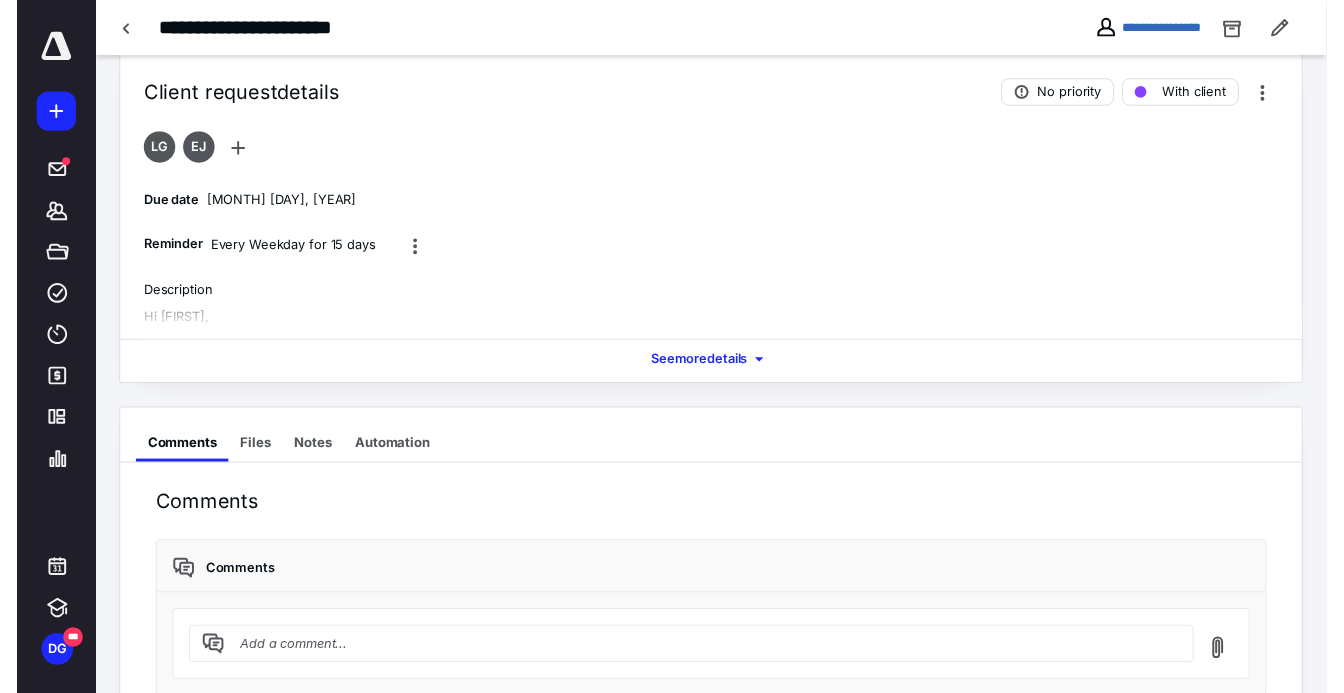 scroll, scrollTop: 0, scrollLeft: 0, axis: both 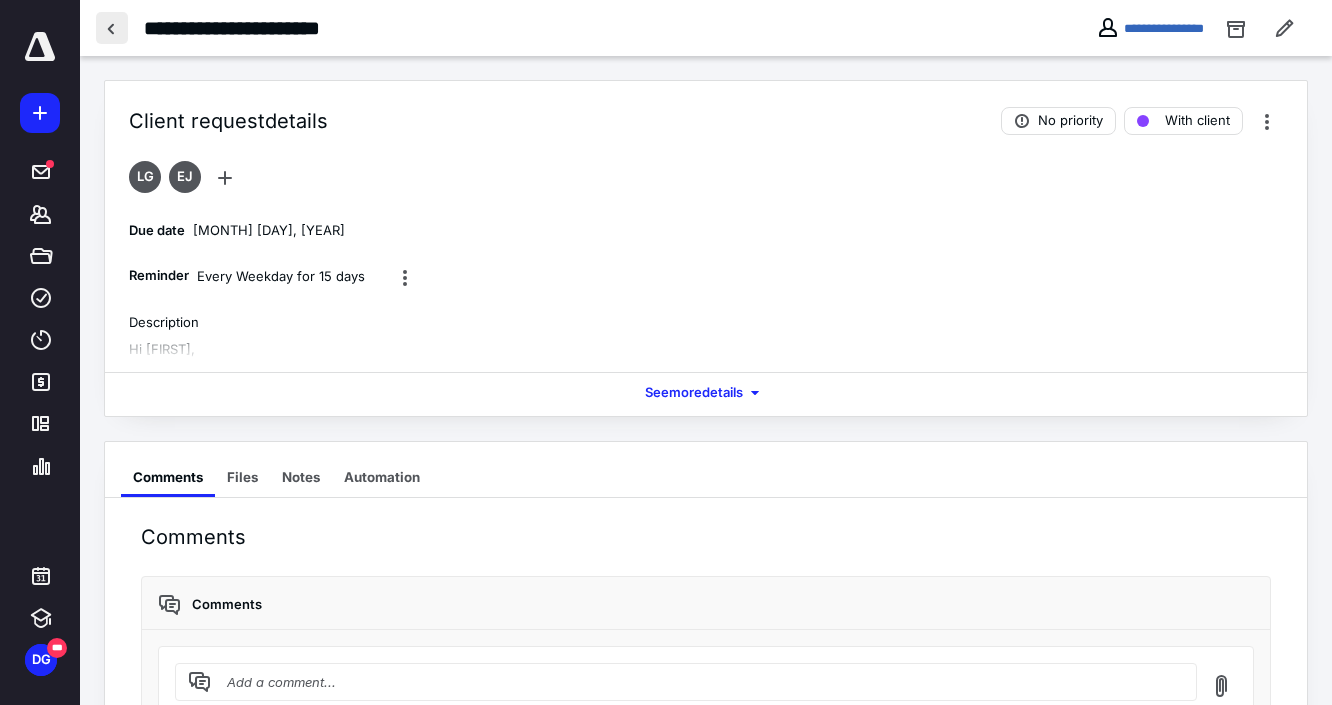 click at bounding box center [112, 28] 